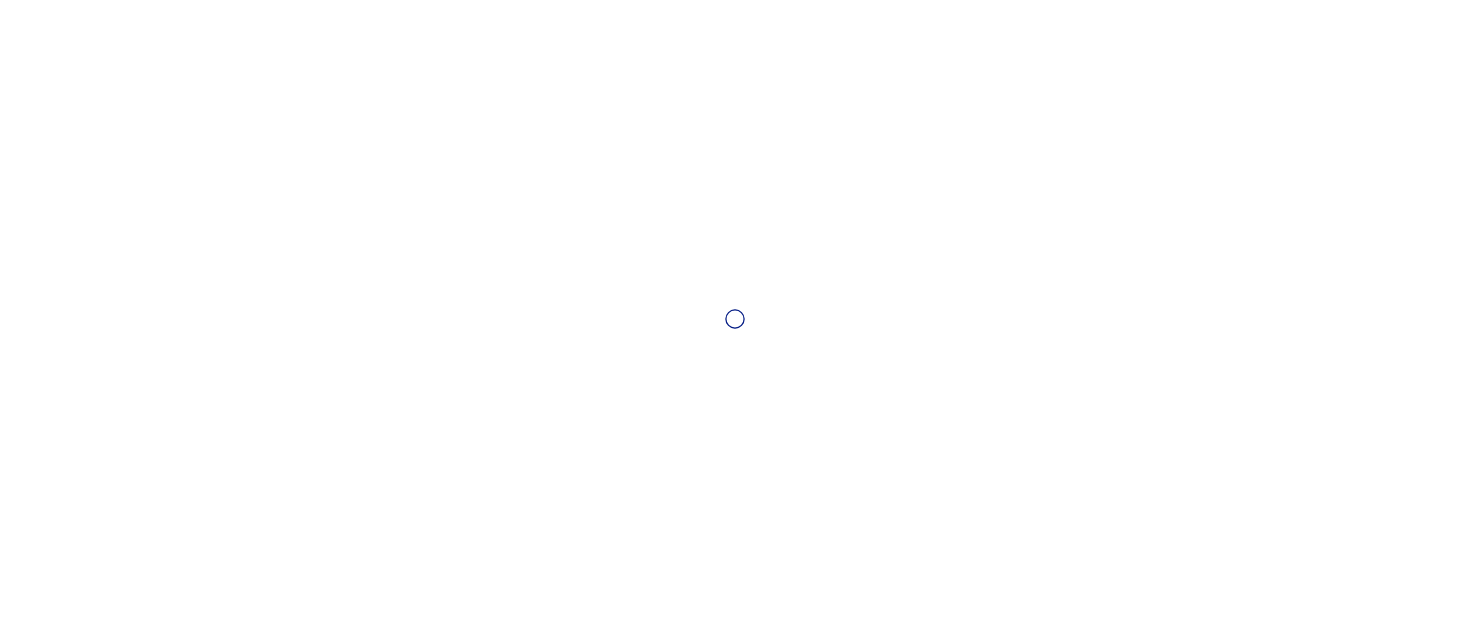 scroll, scrollTop: 0, scrollLeft: 0, axis: both 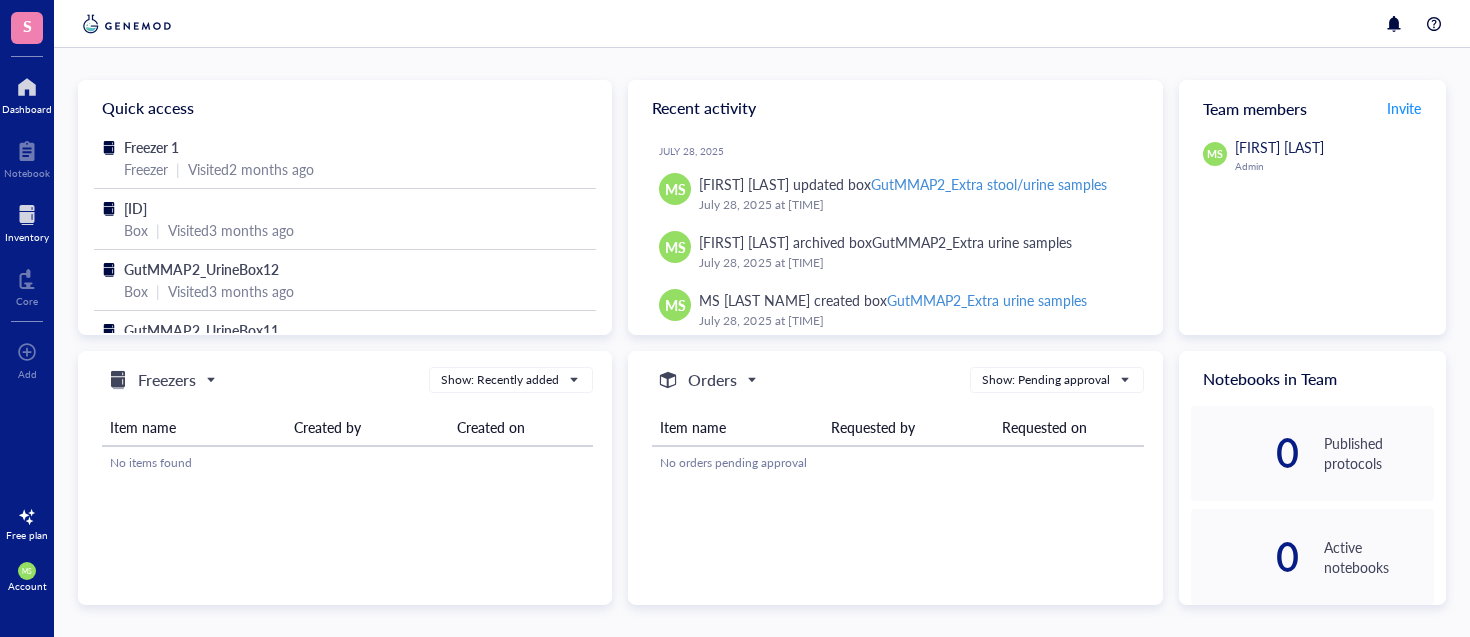 click at bounding box center (27, 215) 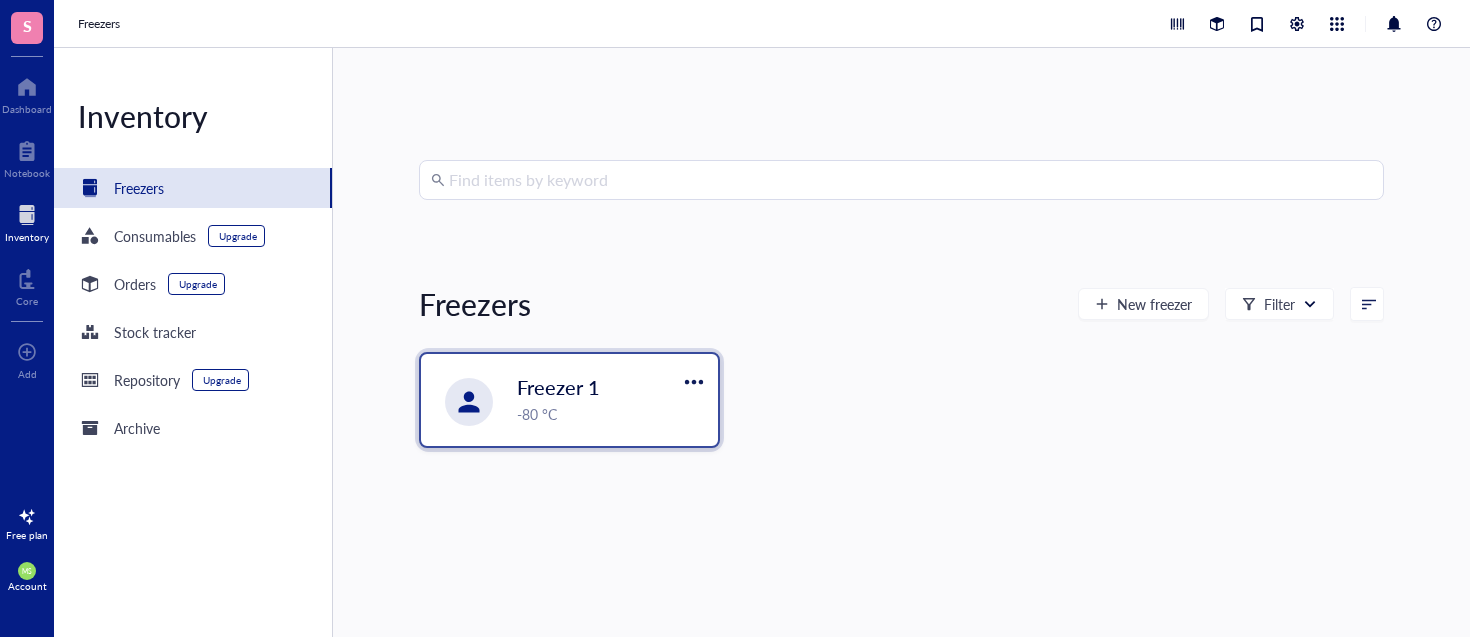 click on "Freezer 1" at bounding box center (558, 387) 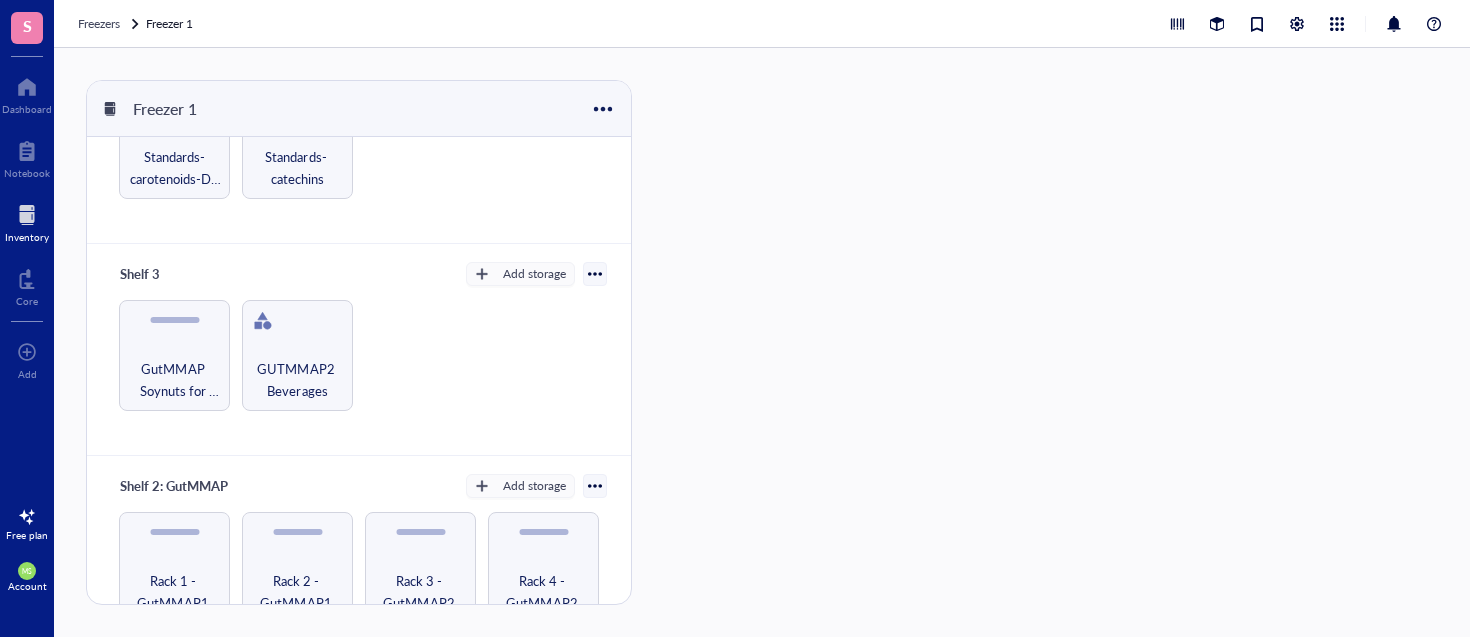 scroll, scrollTop: 577, scrollLeft: 0, axis: vertical 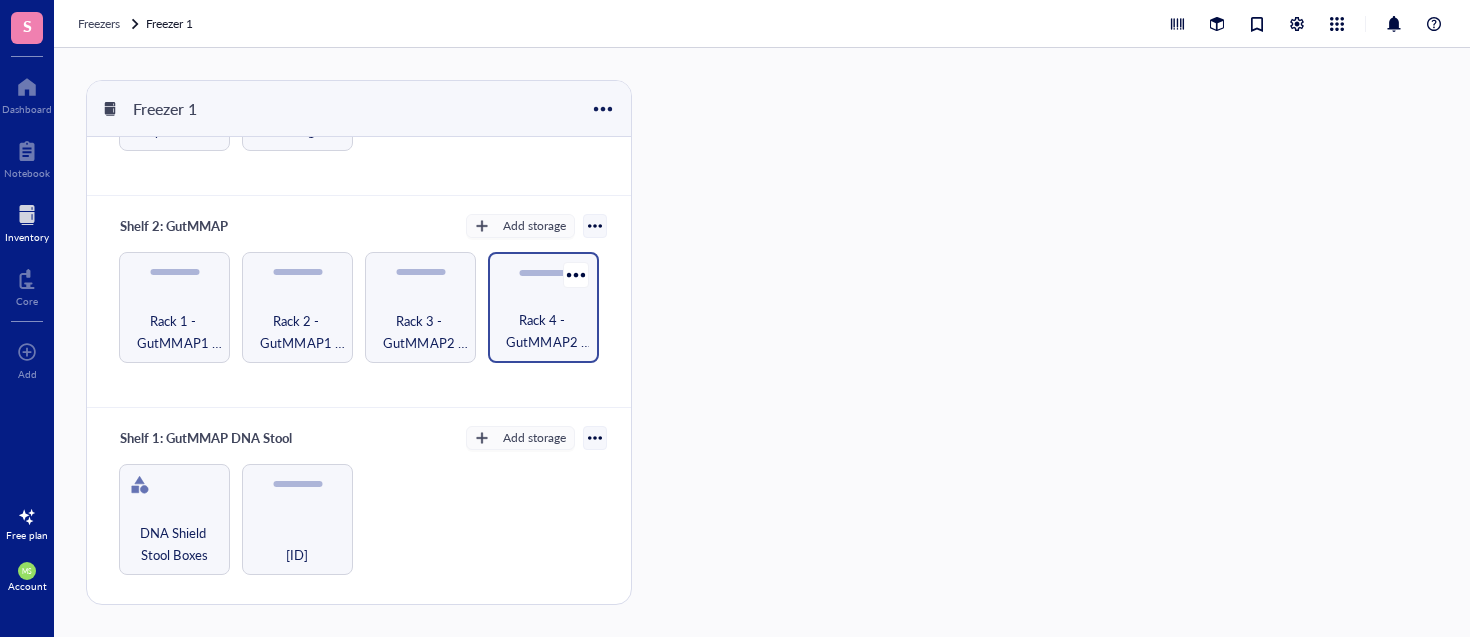 click on "Rack 4 - GutMMAP2 Stool" at bounding box center (543, 331) 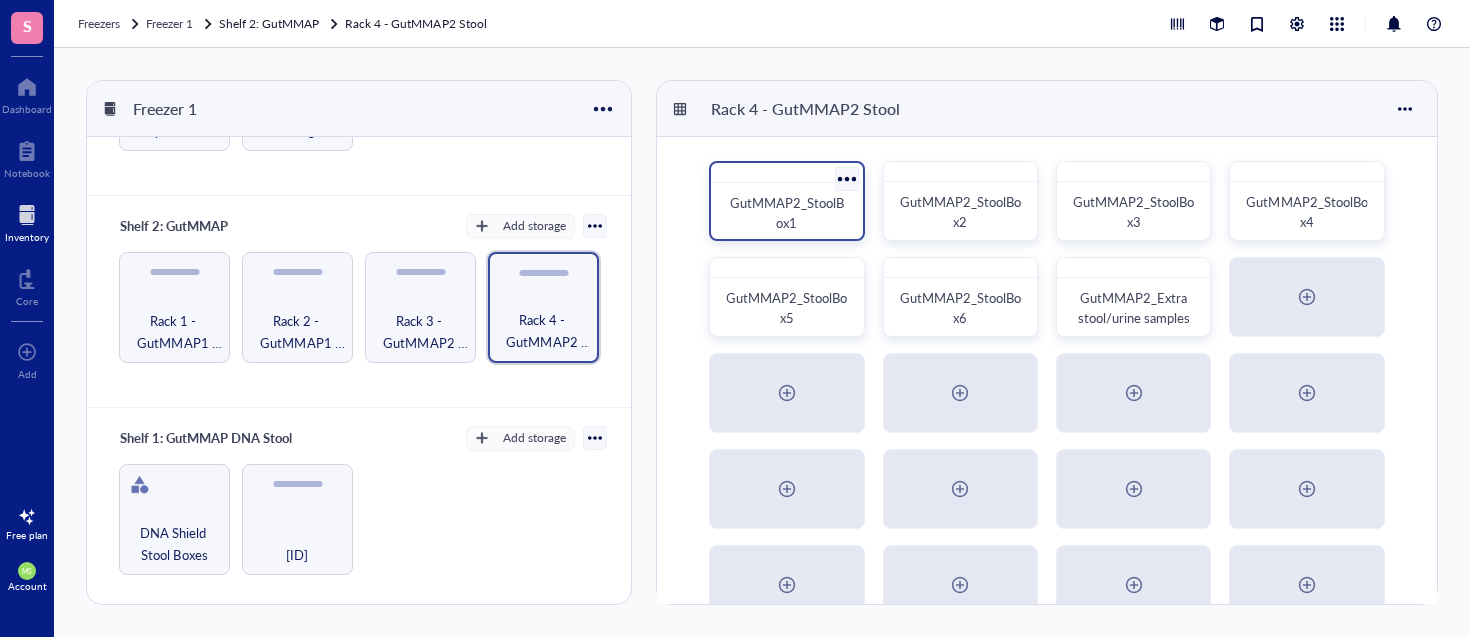 click on "GutMMAP2_StoolBox1" at bounding box center [787, 212] 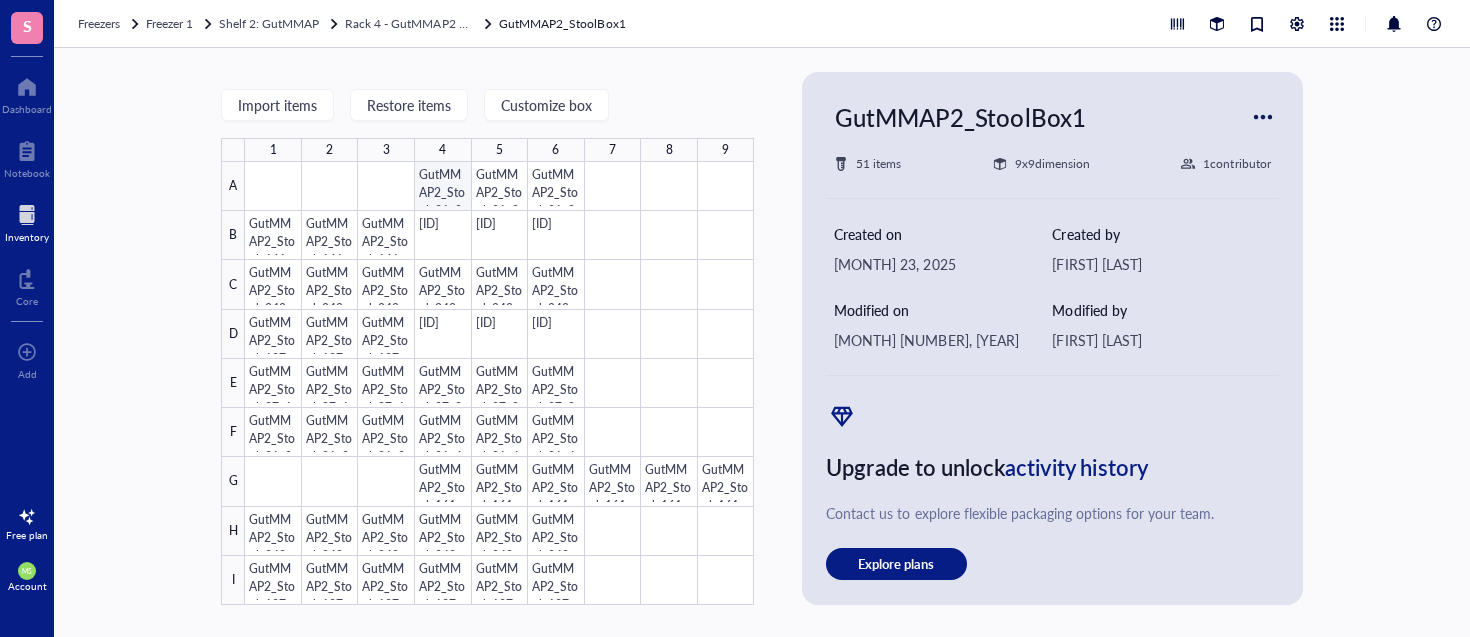 click at bounding box center (499, 383) 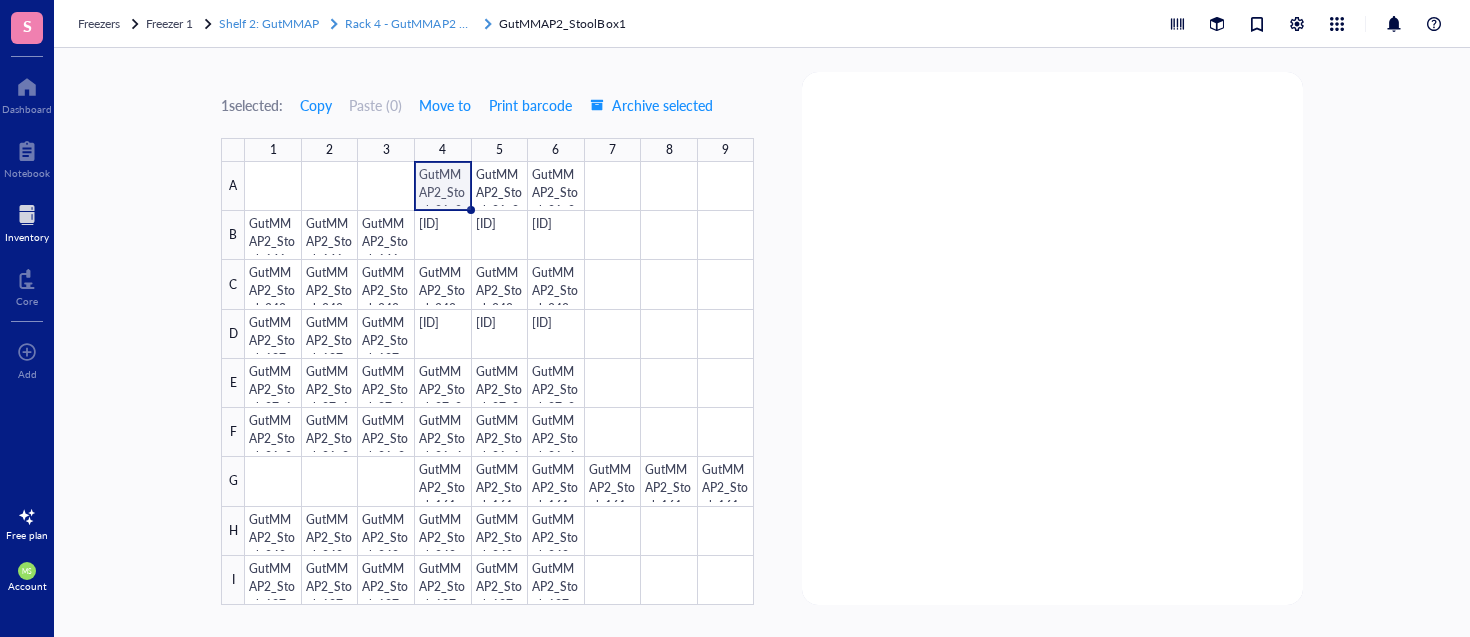click on "Rack 4 - GutMMAP2 Stool" at bounding box center [415, 23] 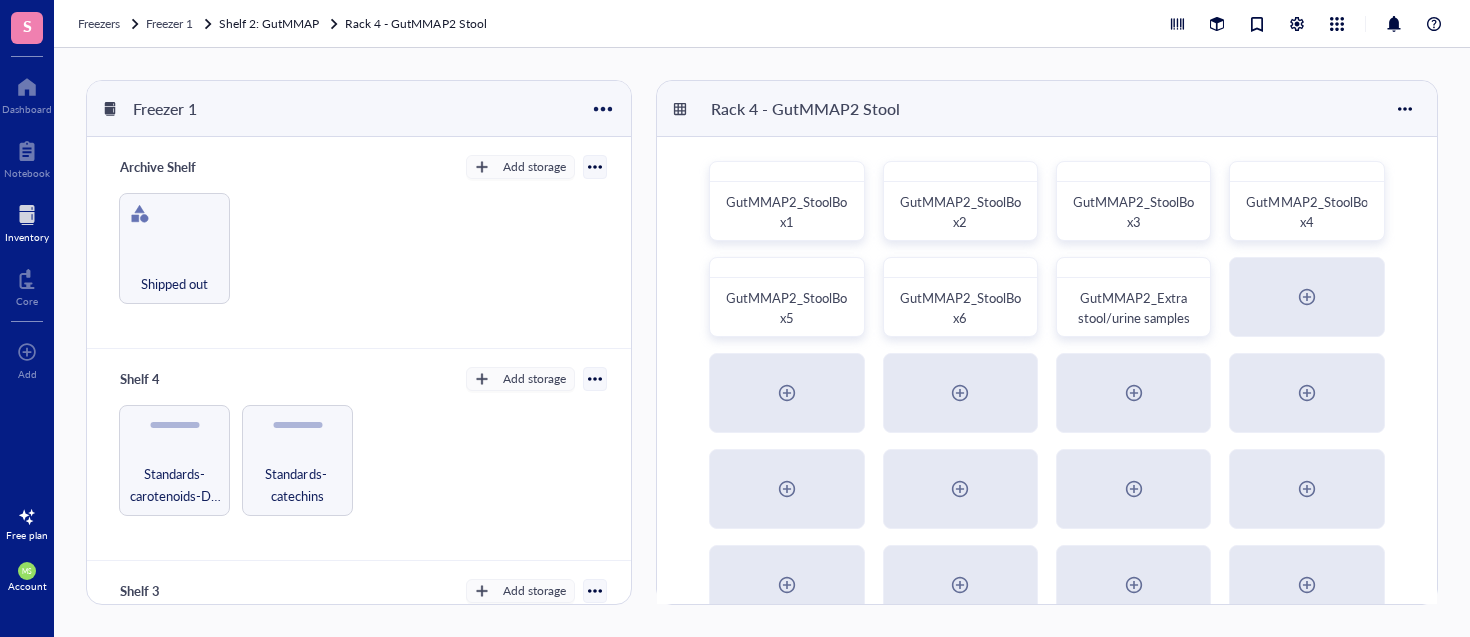 scroll, scrollTop: 577, scrollLeft: 0, axis: vertical 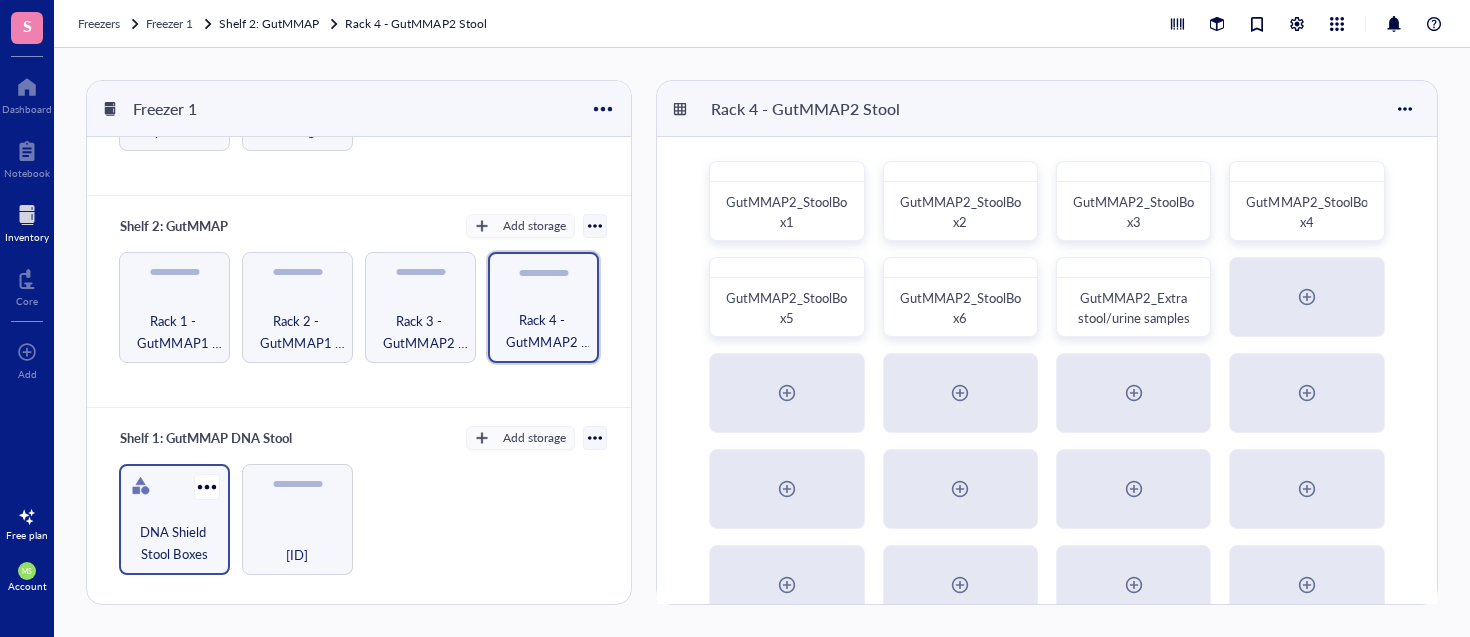 click on "DNA Shield Stool Boxes" at bounding box center [174, 543] 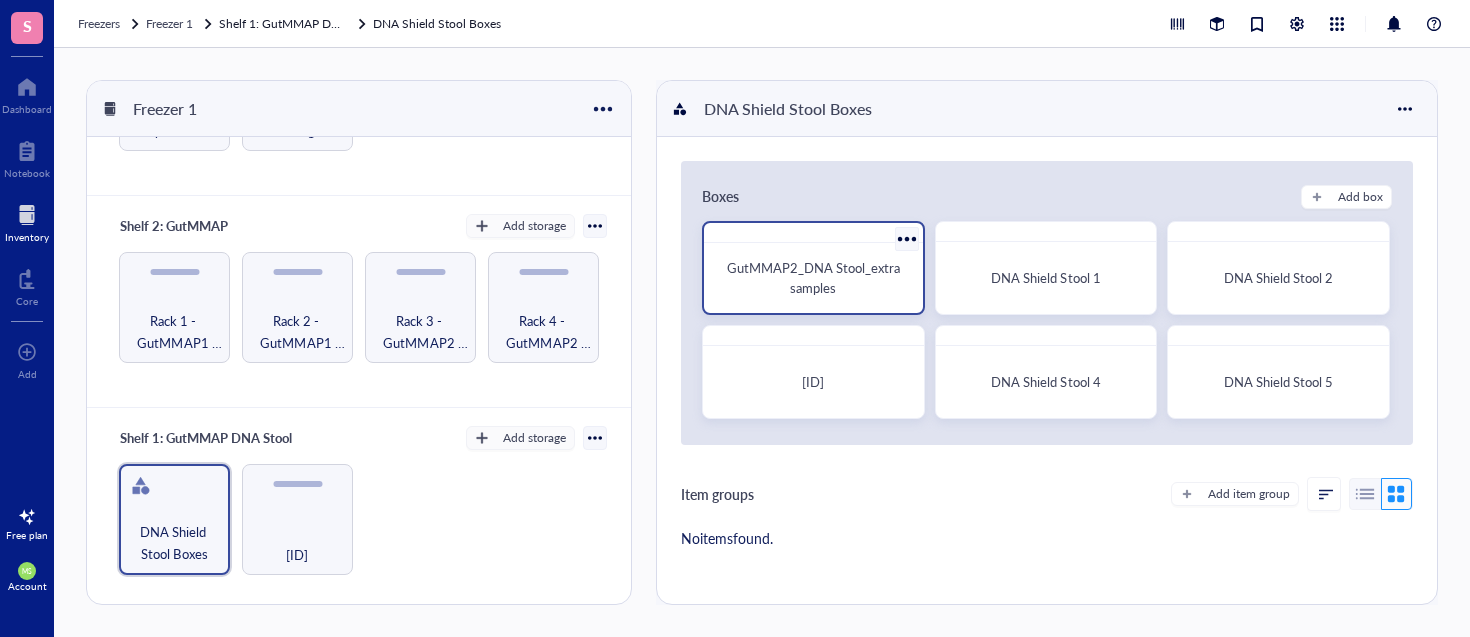 click on "GutMMAP2_DNA Stool_extra samples" at bounding box center [813, 278] 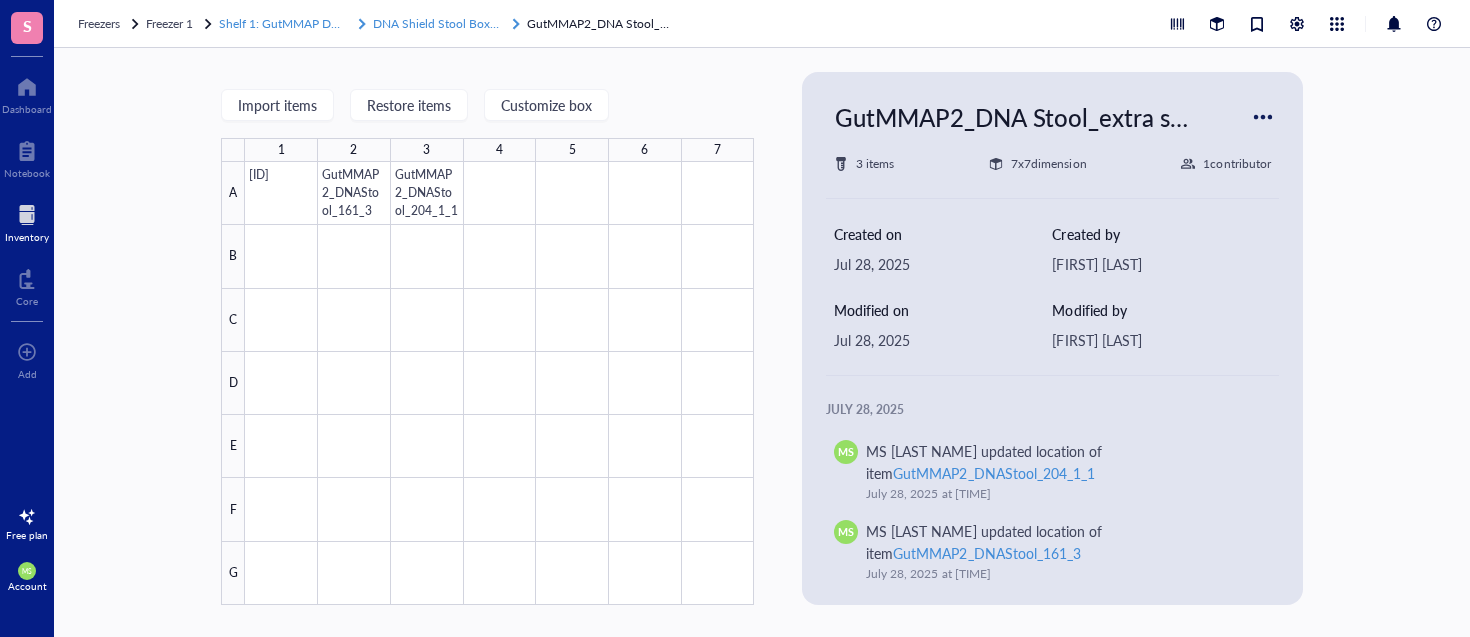 click on "DNA Shield Stool Boxes" at bounding box center (437, 23) 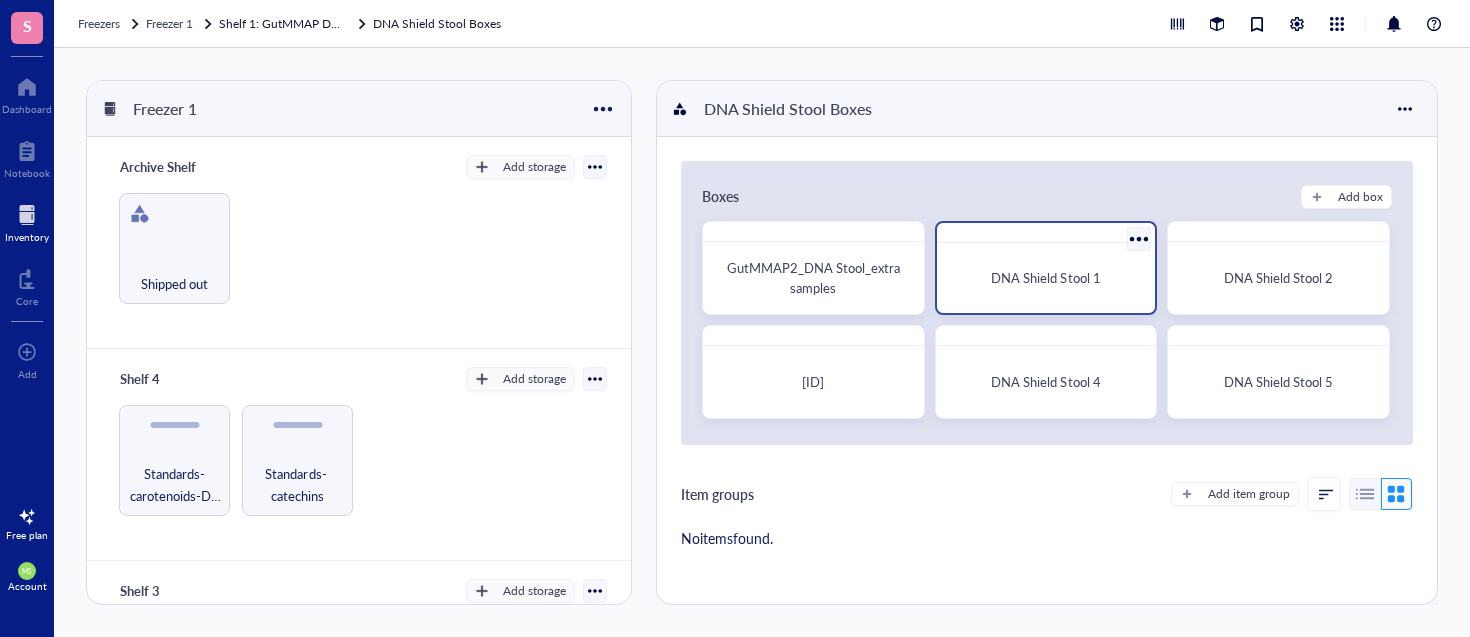 click on "DNA Shield Stool 1" at bounding box center (1045, 277) 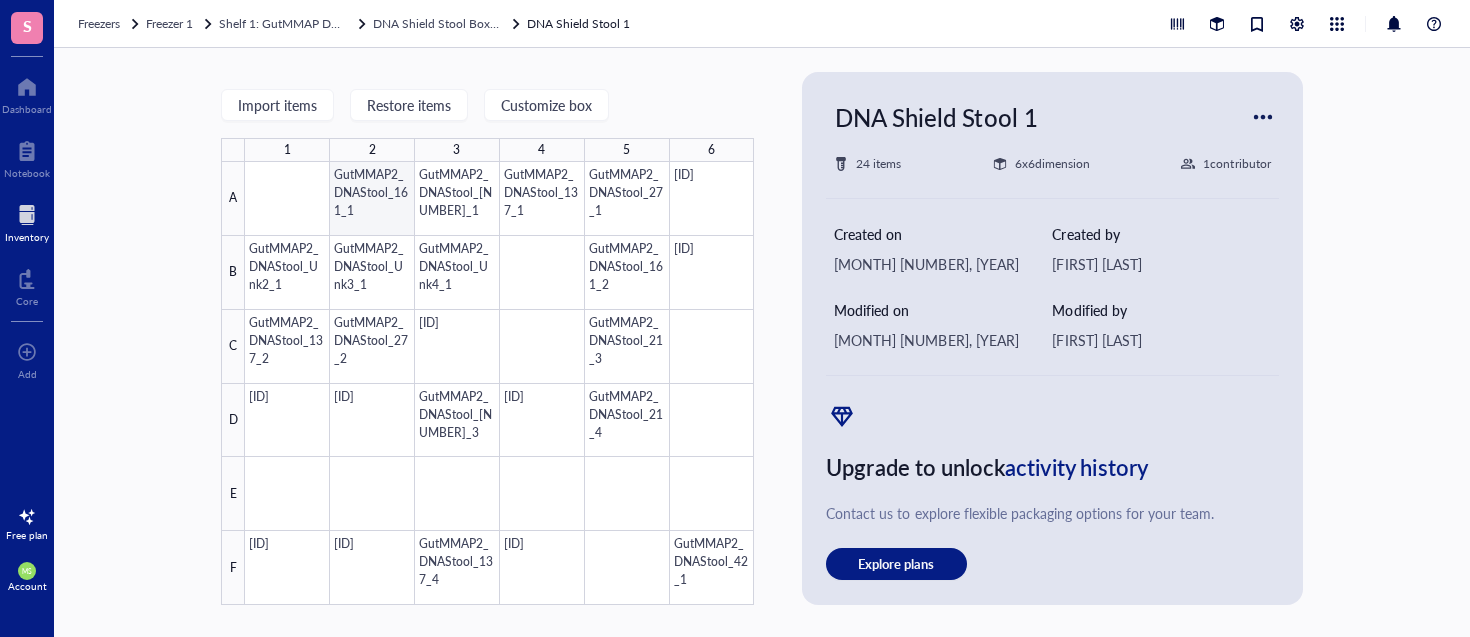 click at bounding box center (499, 383) 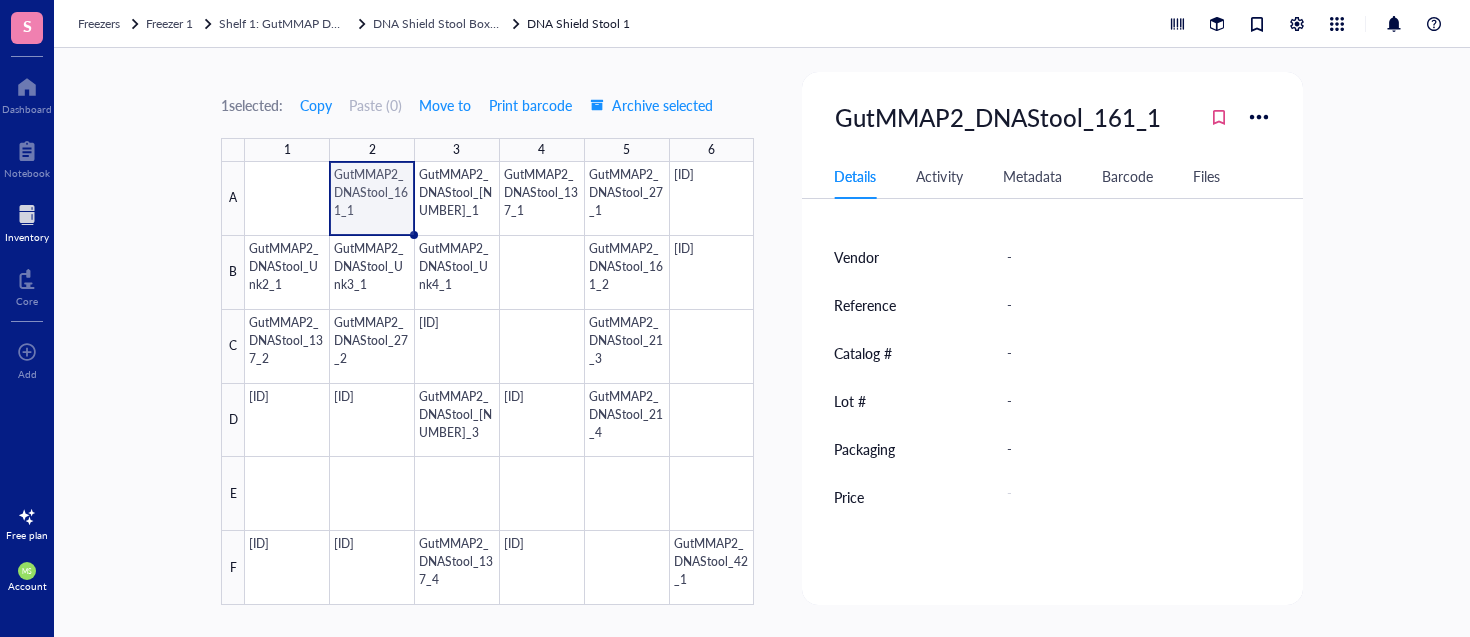 scroll, scrollTop: 0, scrollLeft: 0, axis: both 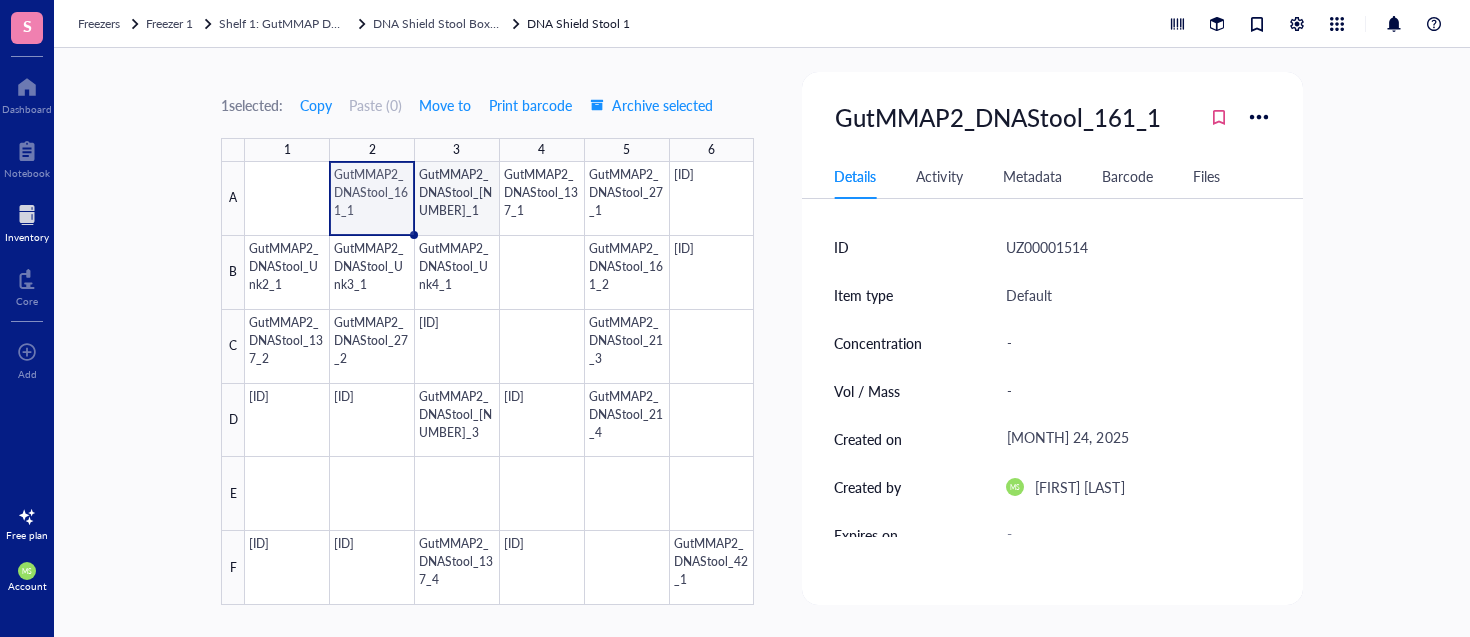 click at bounding box center [499, 383] 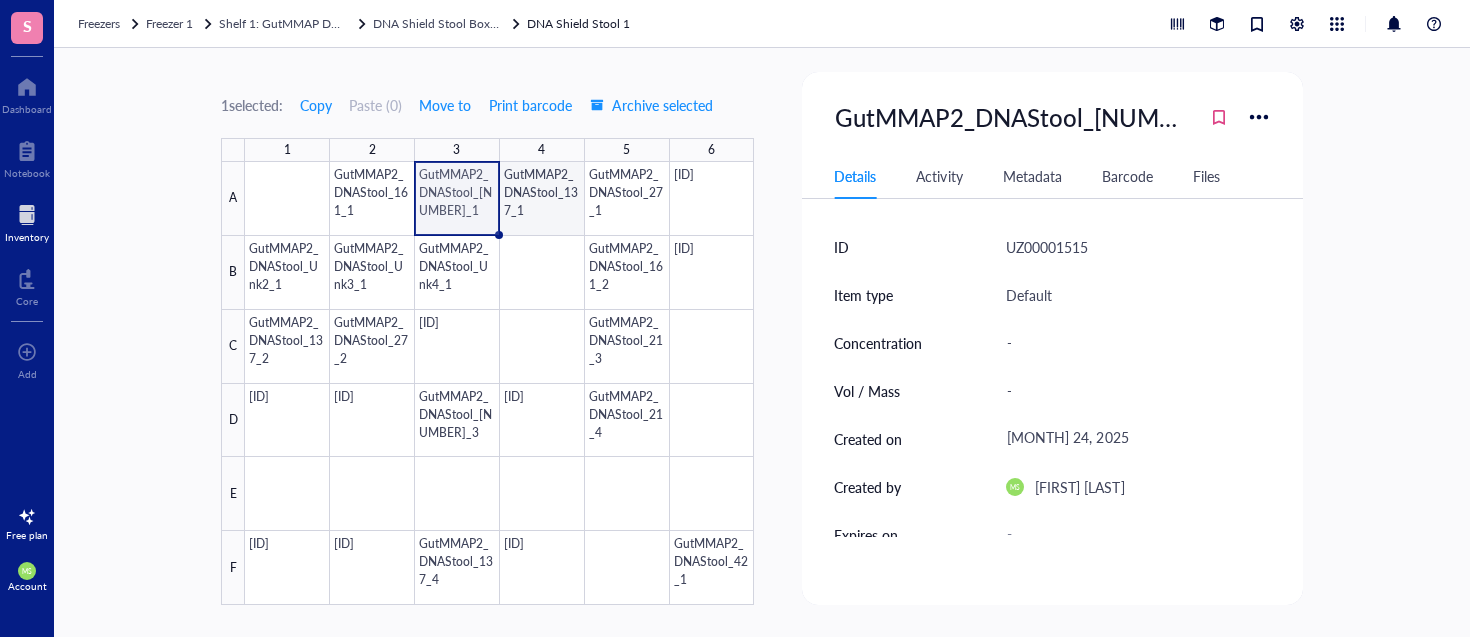 click at bounding box center (499, 383) 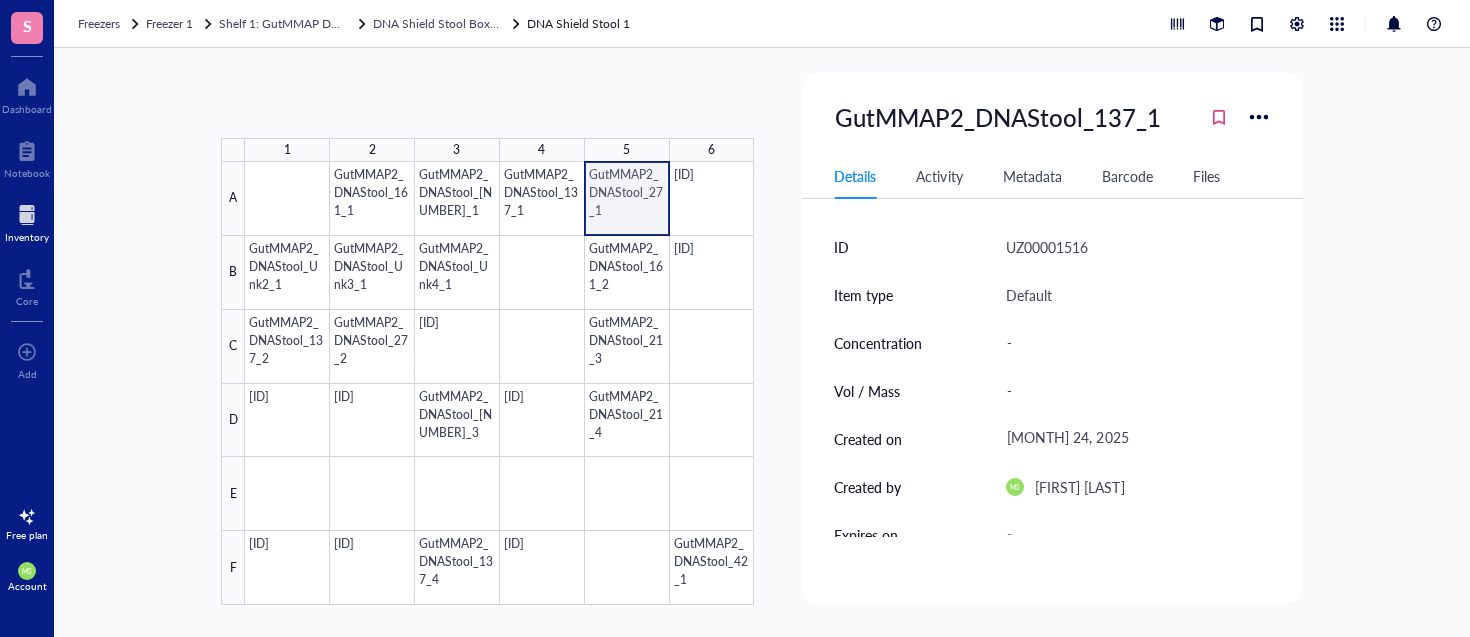 click at bounding box center (499, 383) 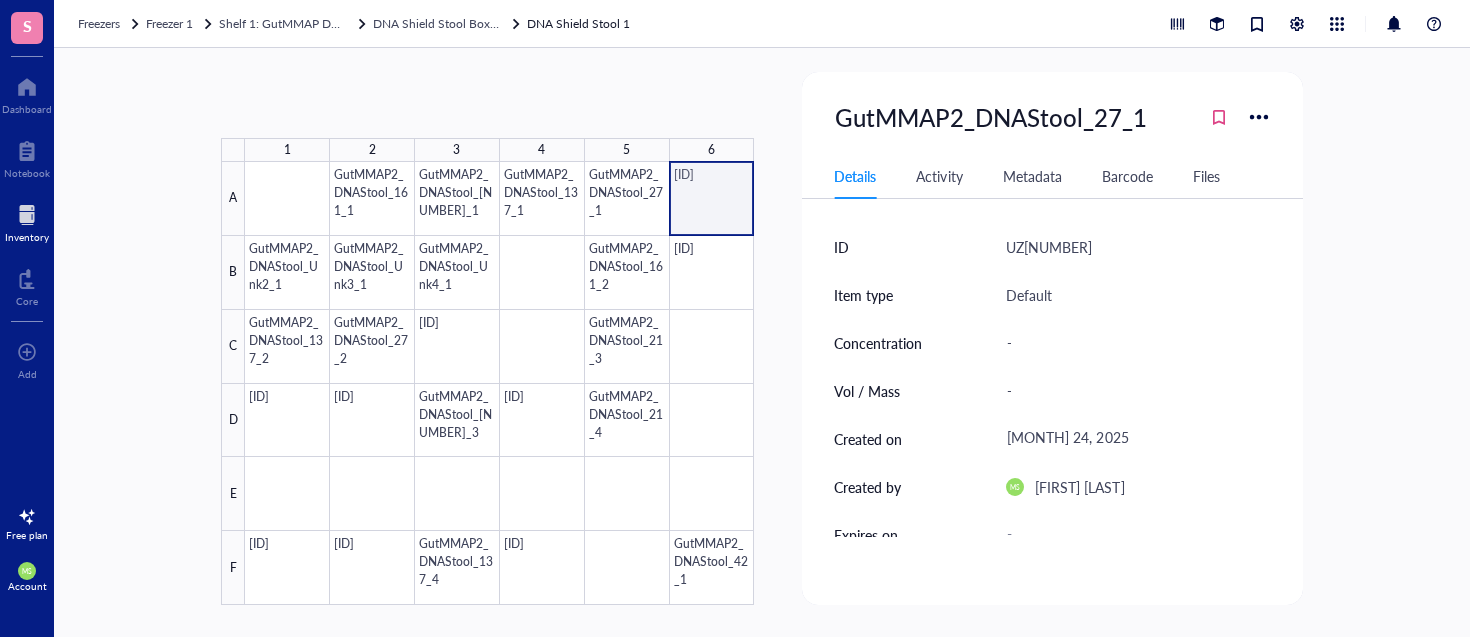 click at bounding box center [499, 383] 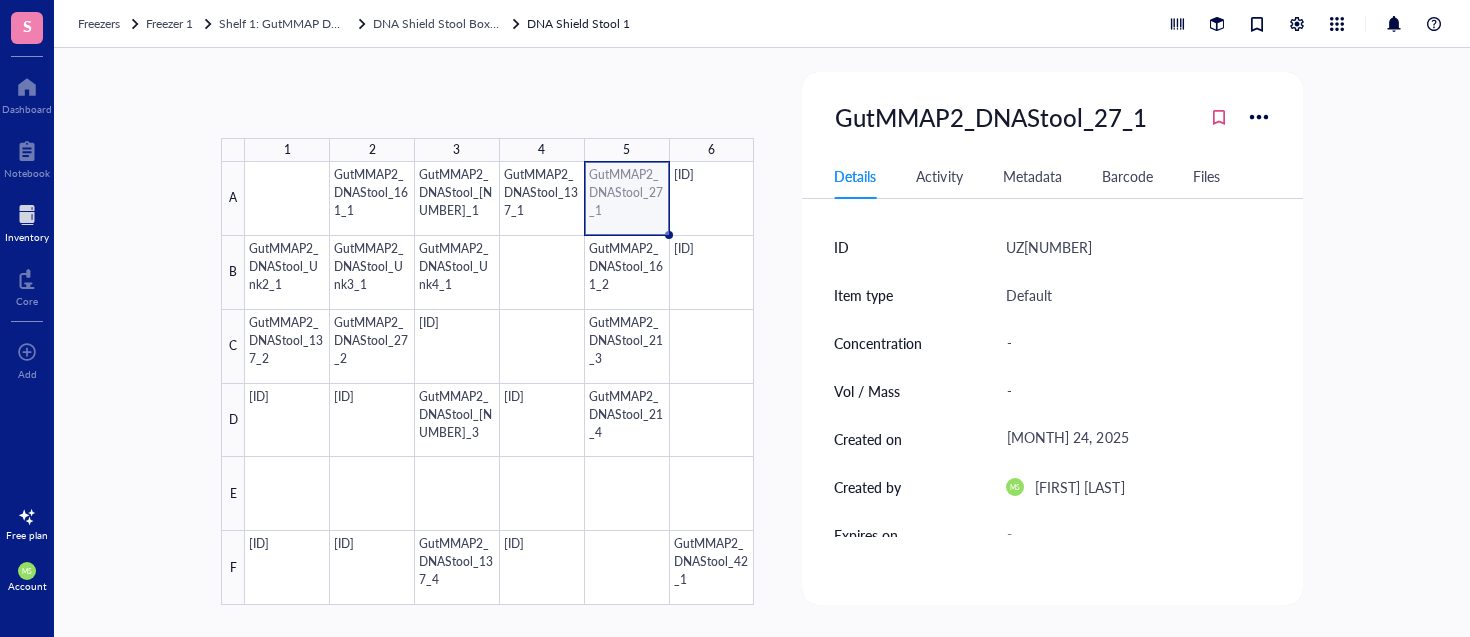 click at bounding box center [499, 383] 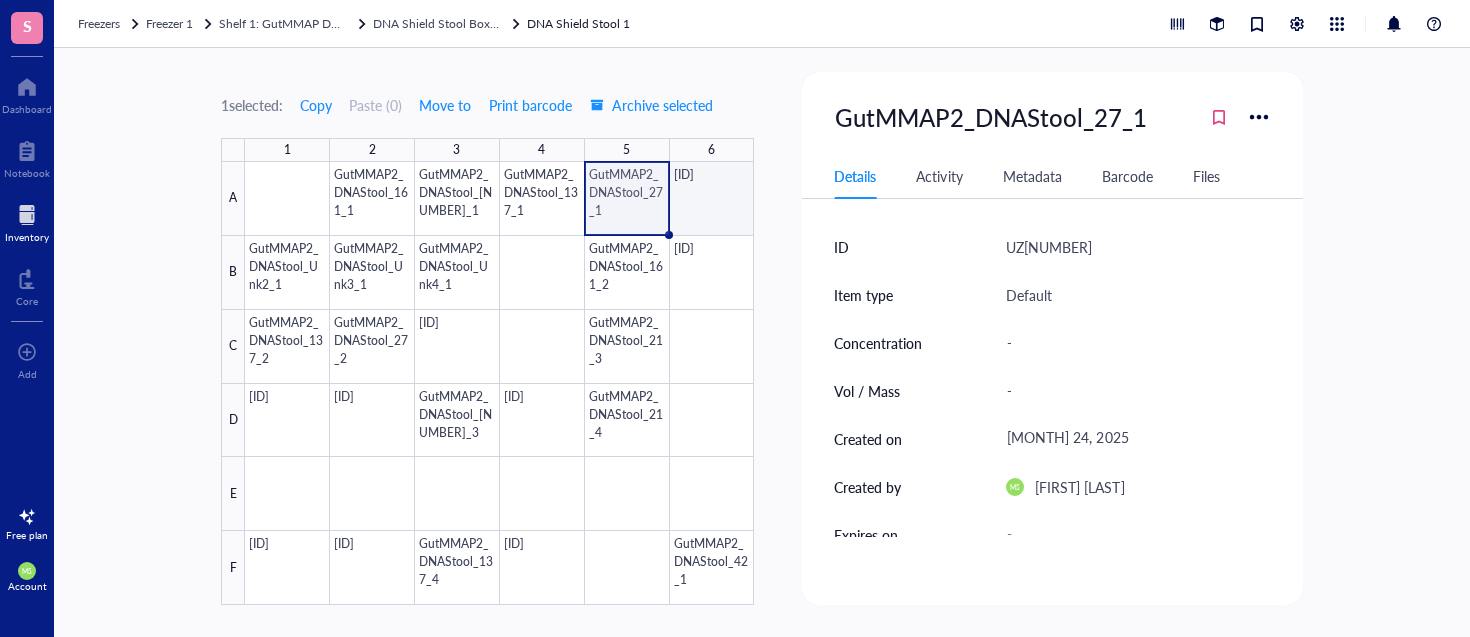 click at bounding box center (499, 383) 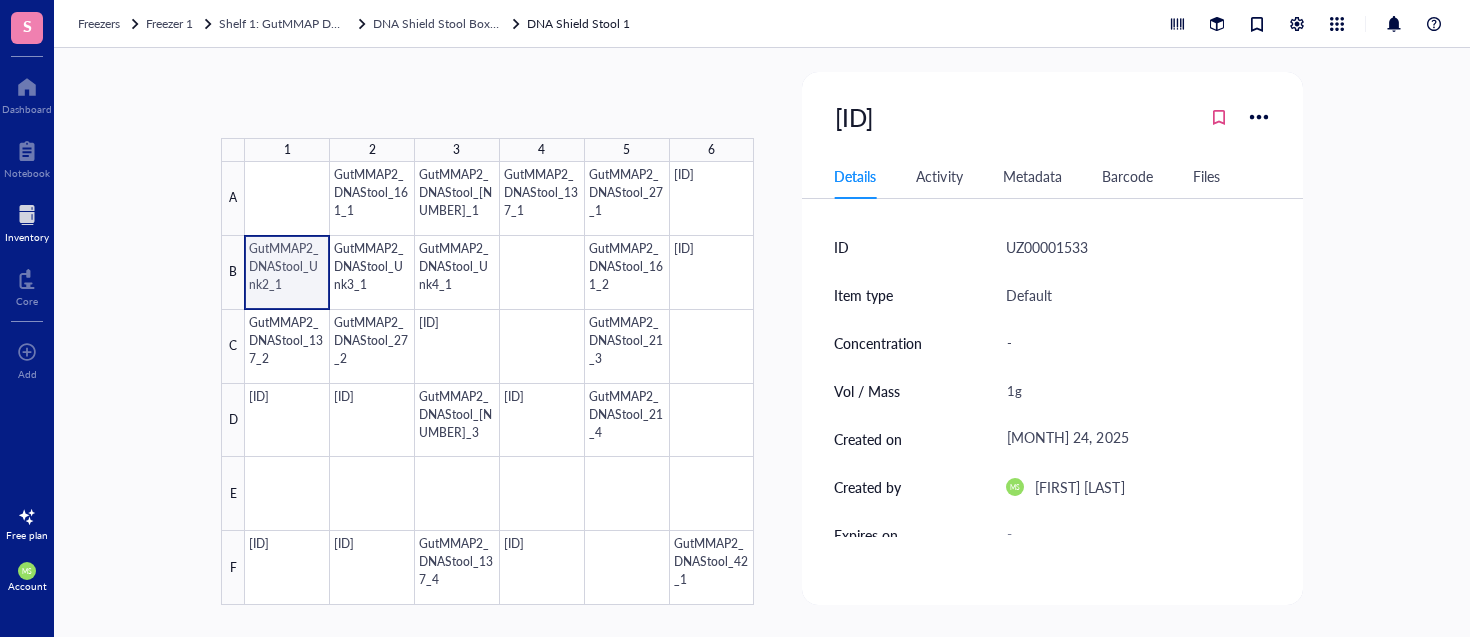 click at bounding box center [499, 383] 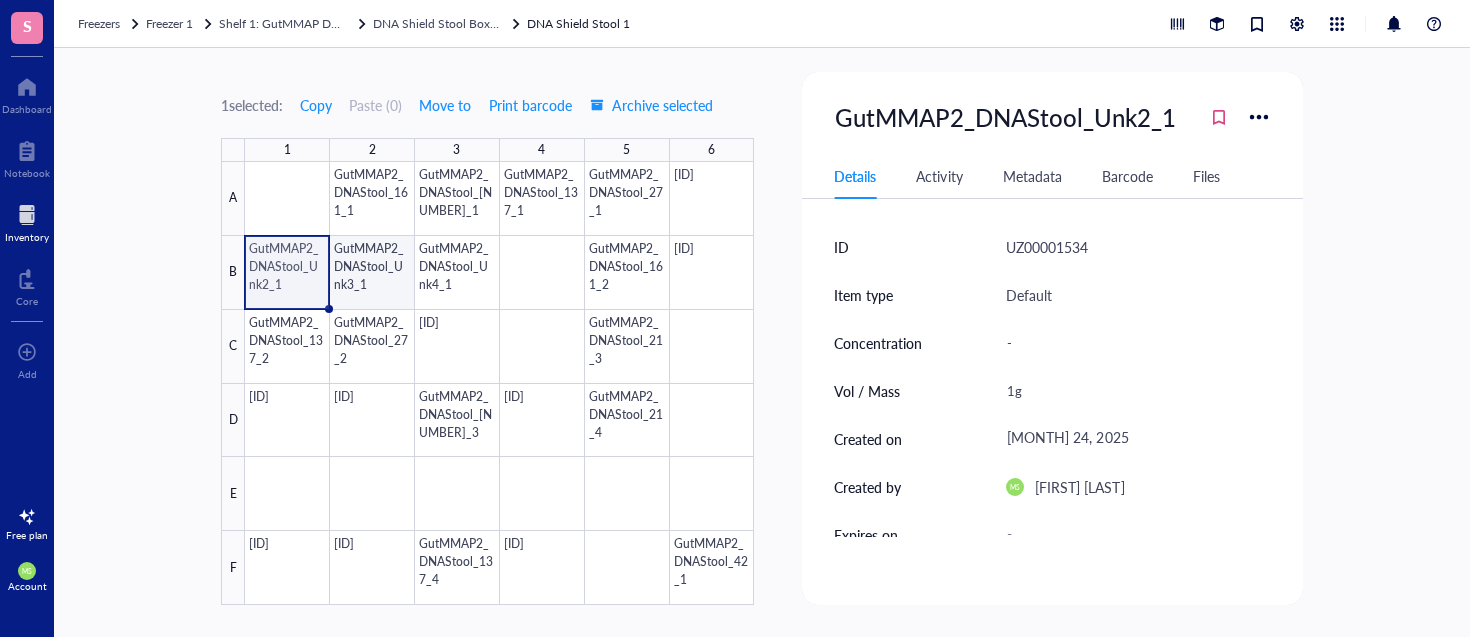 click at bounding box center [499, 383] 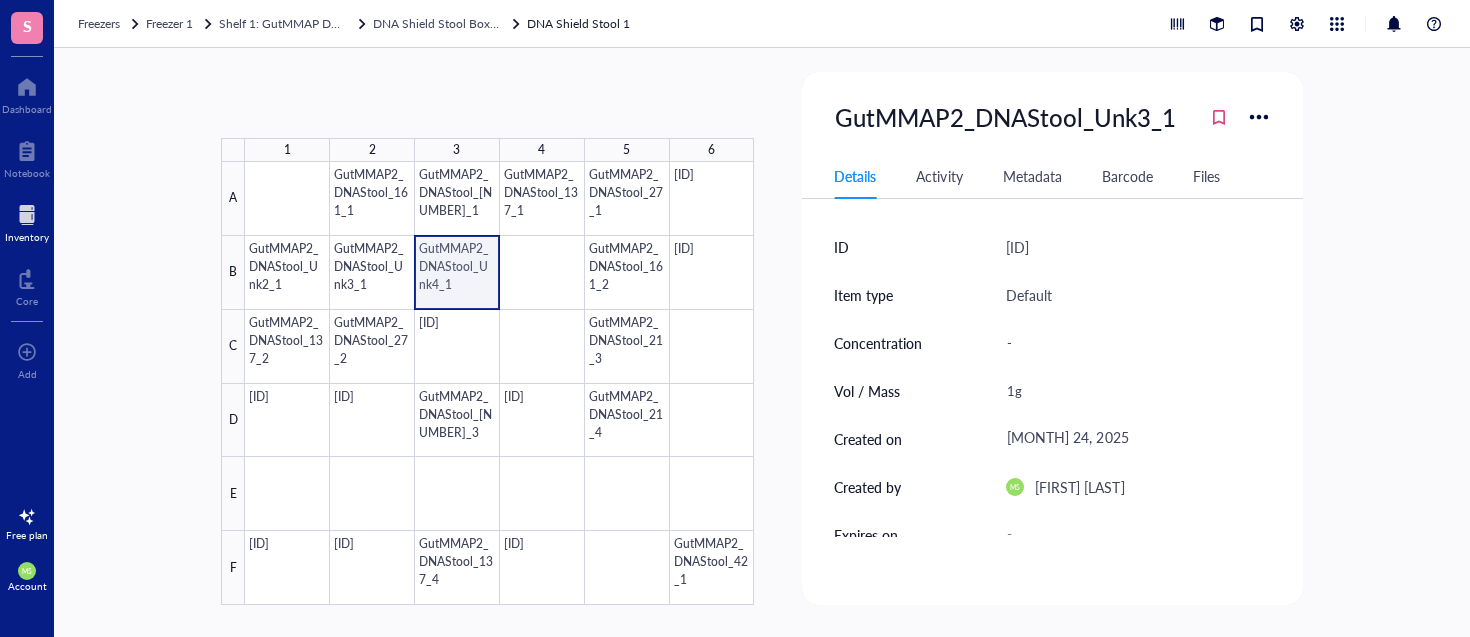click at bounding box center (499, 383) 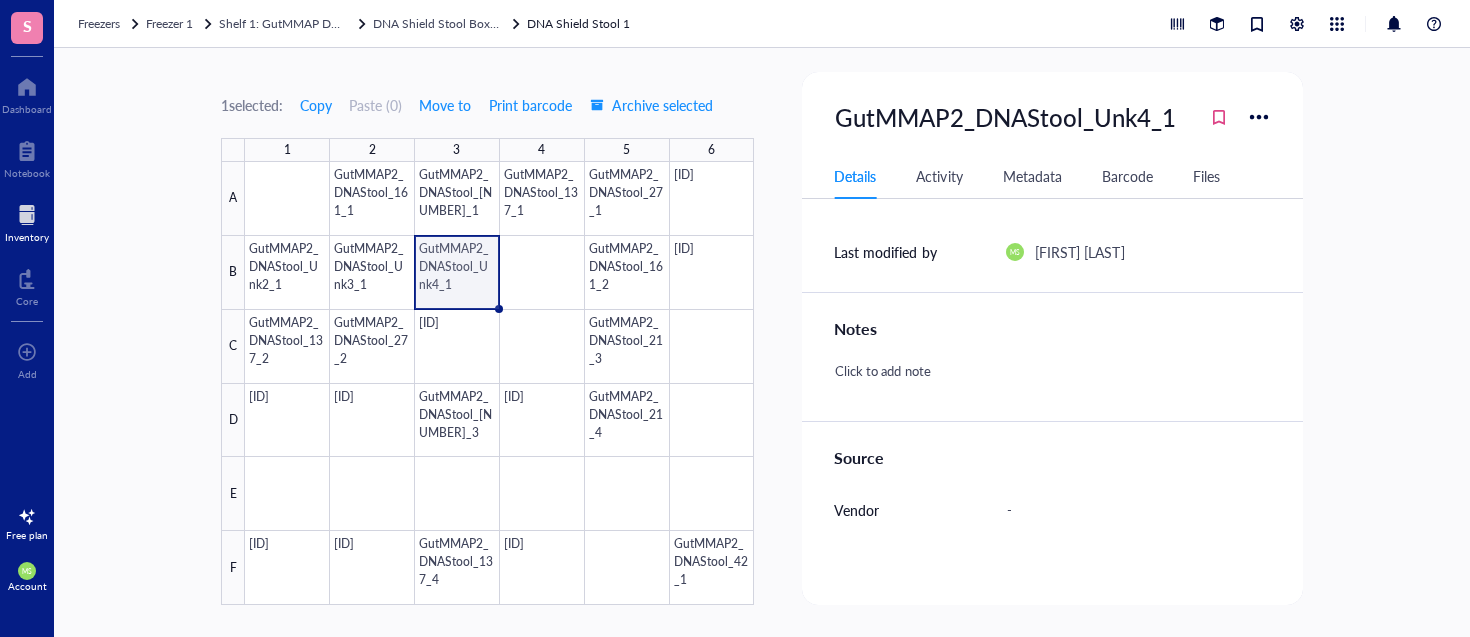 scroll, scrollTop: 453, scrollLeft: 0, axis: vertical 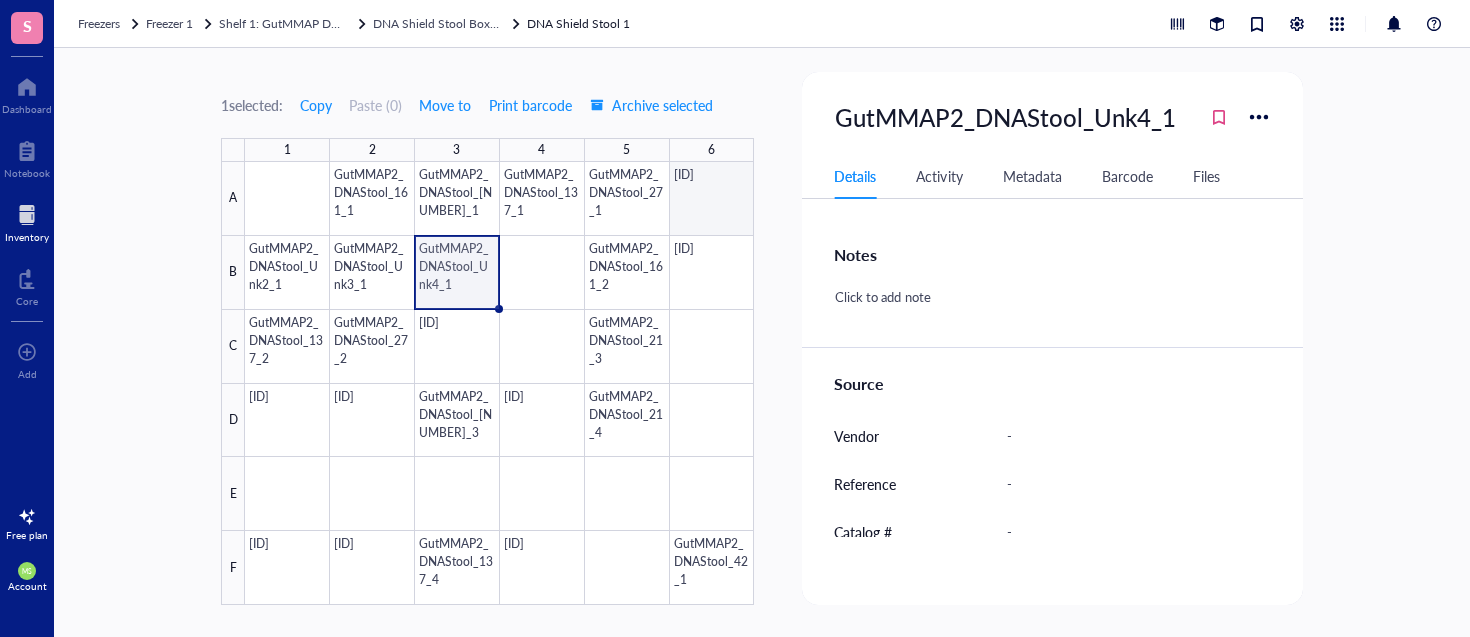 click at bounding box center [499, 383] 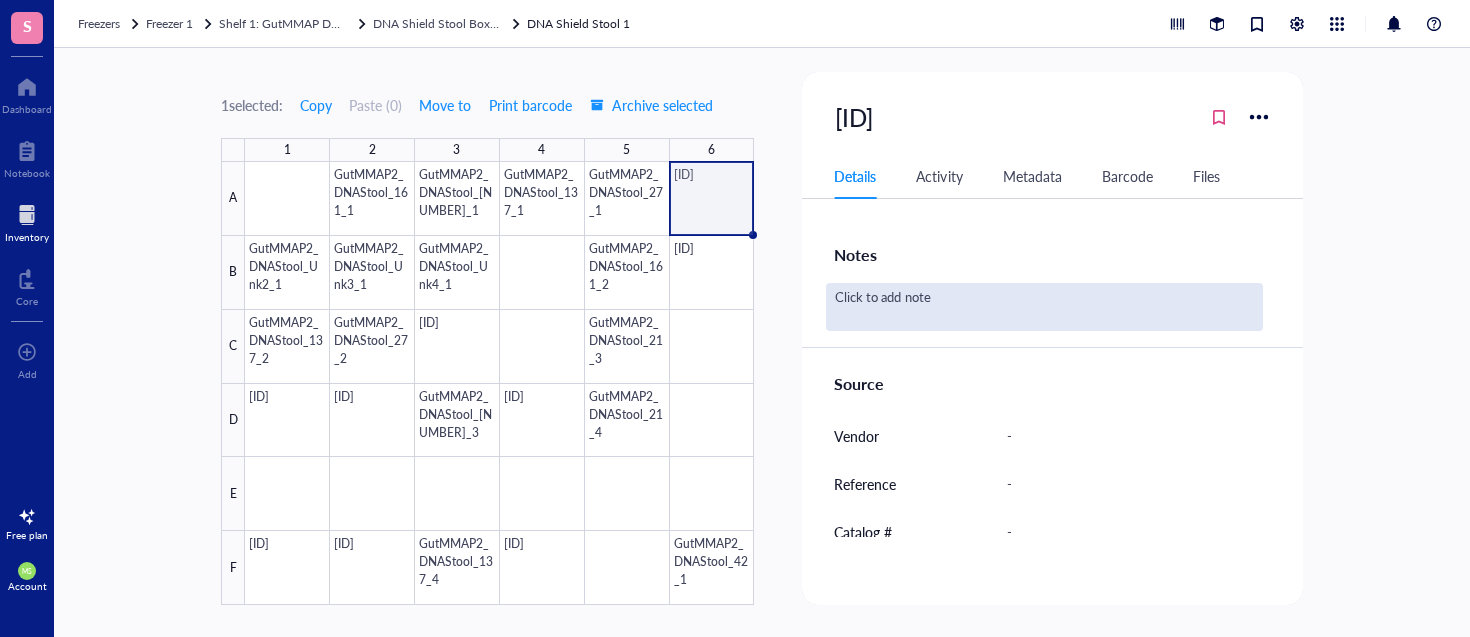 click on "Click to add note" at bounding box center (1044, 307) 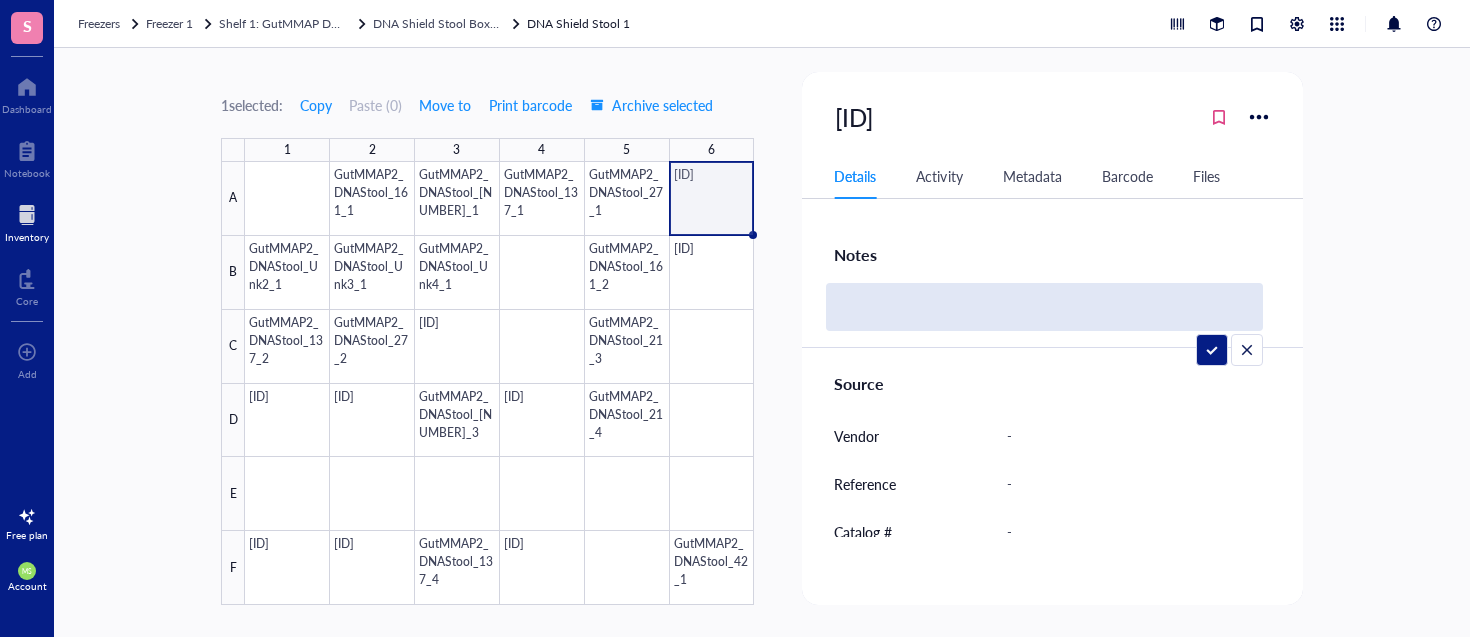 type on "T" 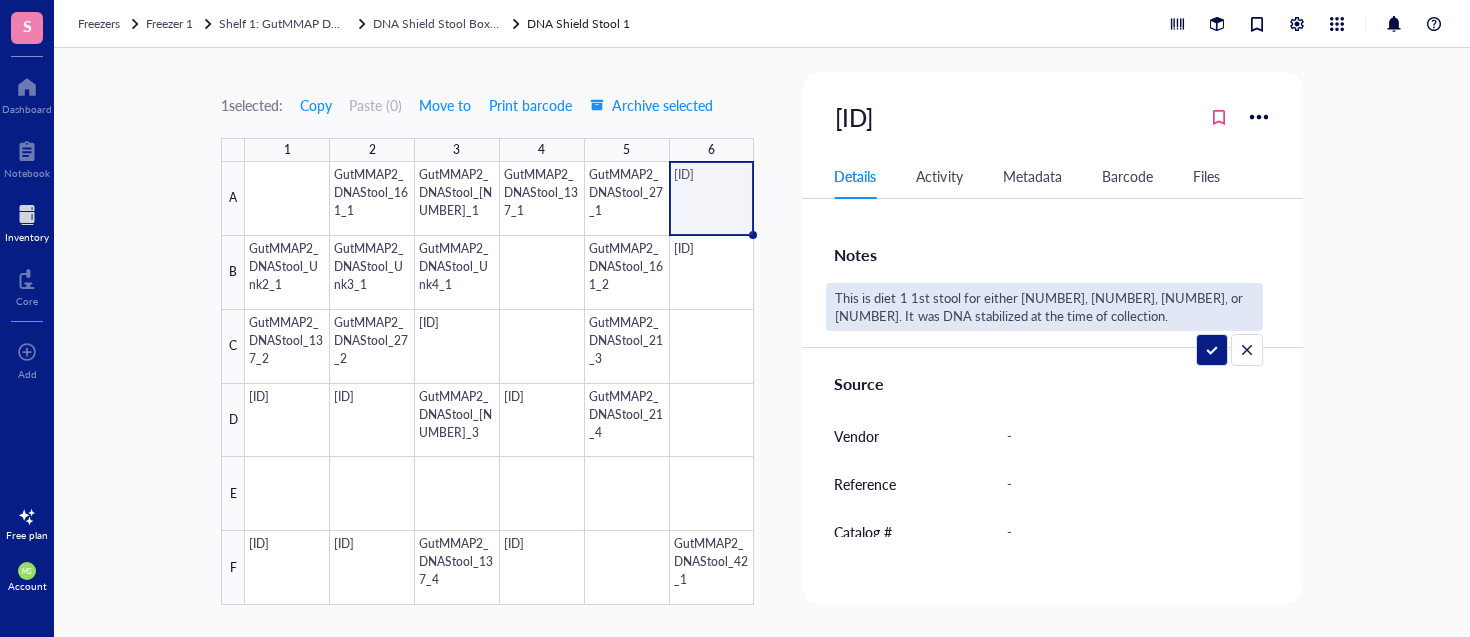 click on "This is diet 1 1st stool for either [NUMBER], [NUMBER], [NUMBER], or [NUMBER]. It was DNA stabilized at the time of collection." at bounding box center [1044, 307] 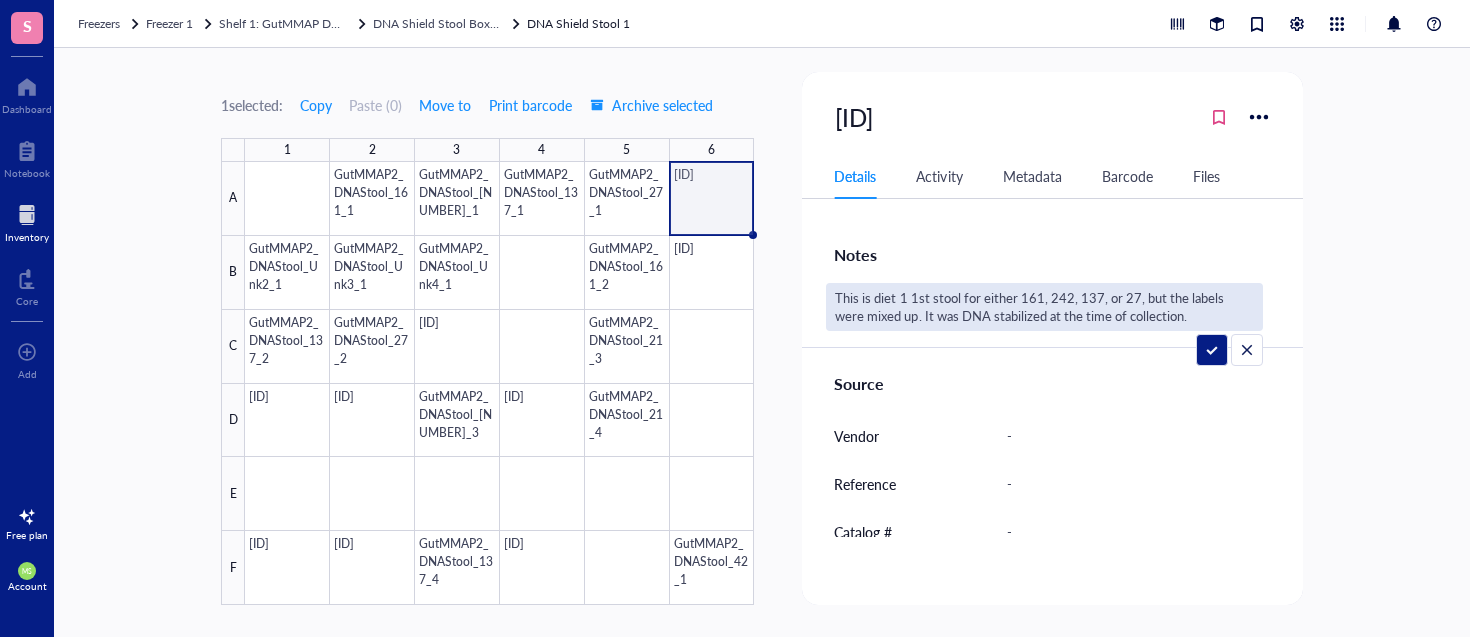 drag, startPoint x: 1208, startPoint y: 320, endPoint x: 841, endPoint y: 318, distance: 367.00546 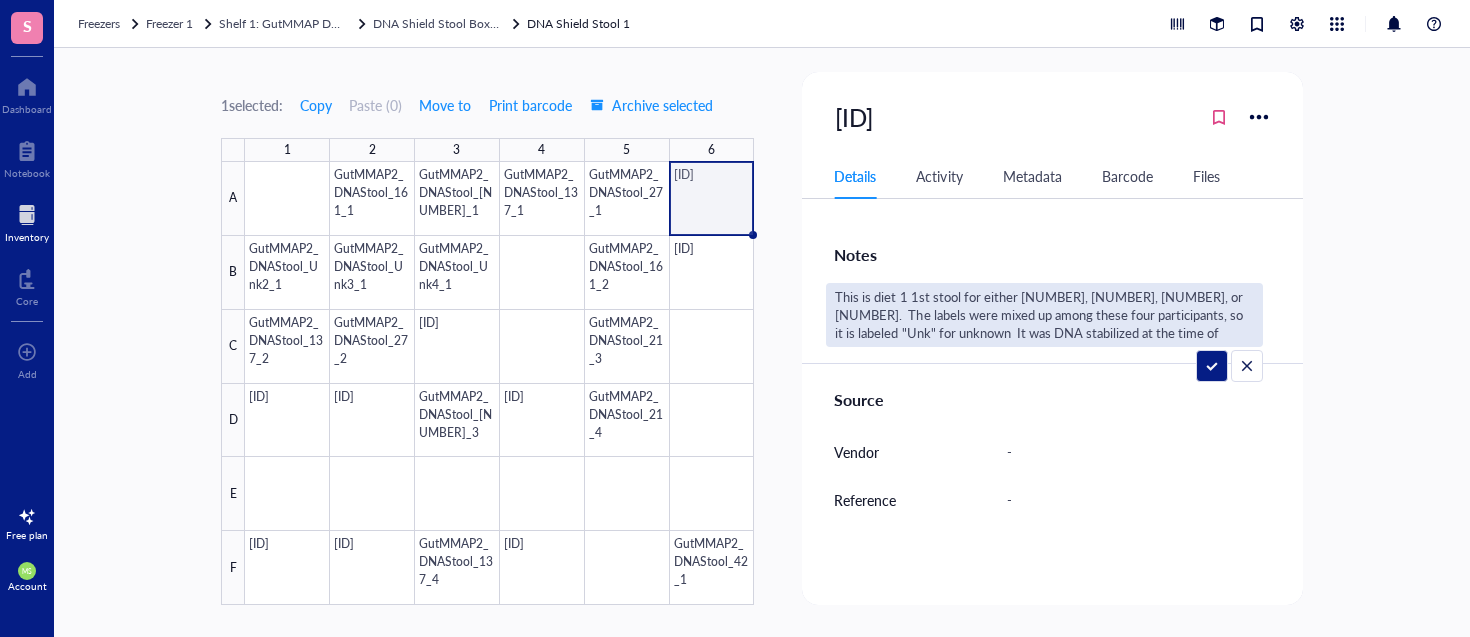 type on "This is diet 1 1st stool for either 161, 242, 137, or 27. The labels were mixed up among these four participants, so it is labeled "Unk" for unknown. It was DNA stabilized at the time of collection." 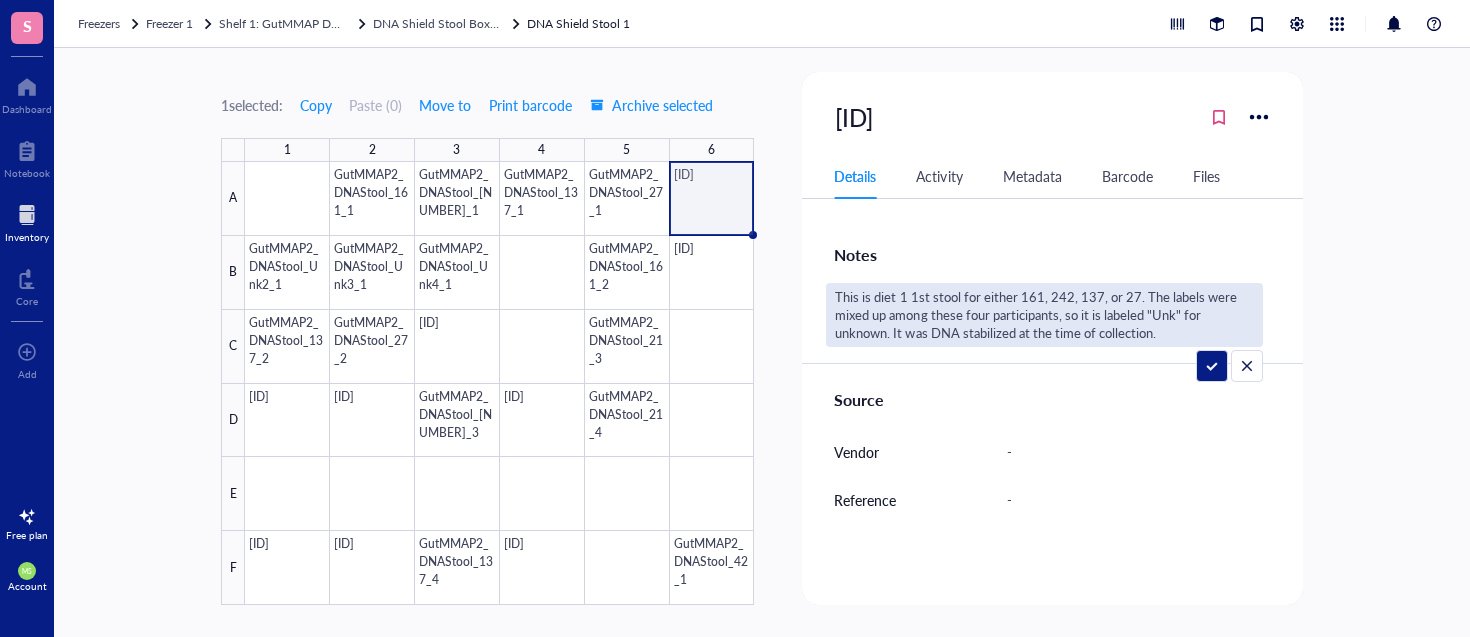 drag, startPoint x: 1188, startPoint y: 341, endPoint x: 764, endPoint y: 289, distance: 427.1768 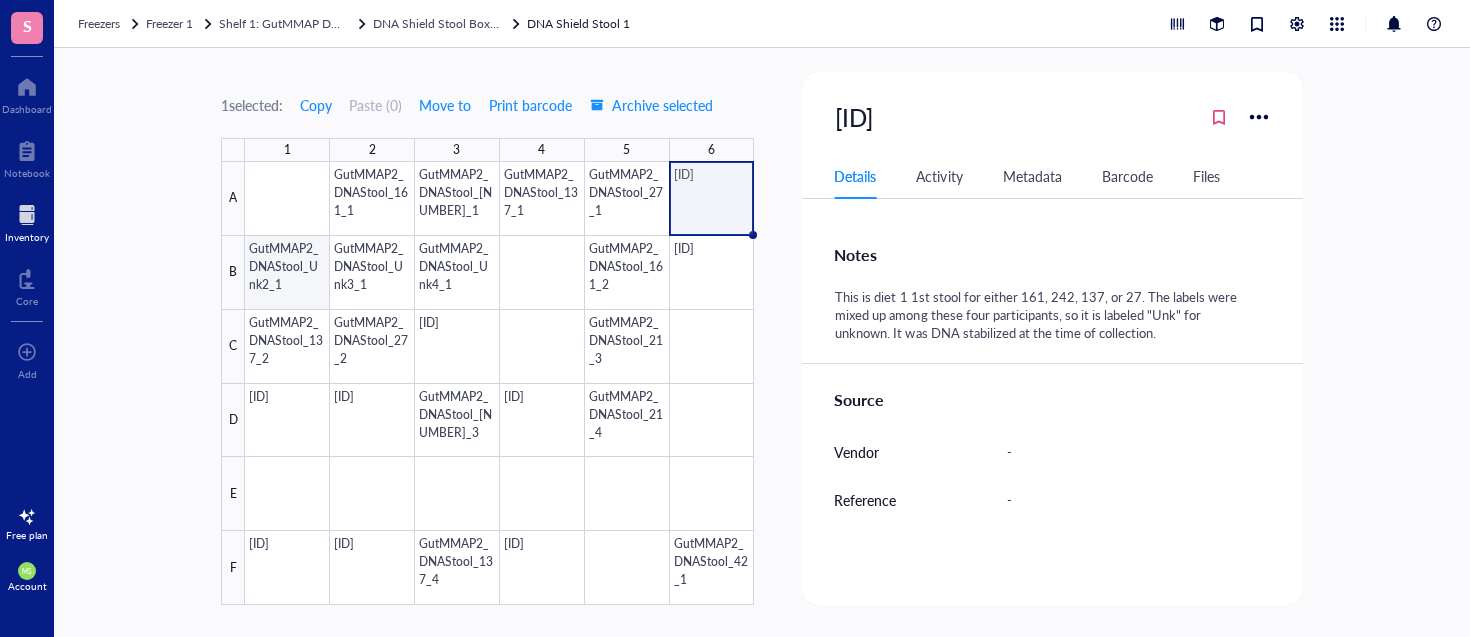 click at bounding box center [499, 383] 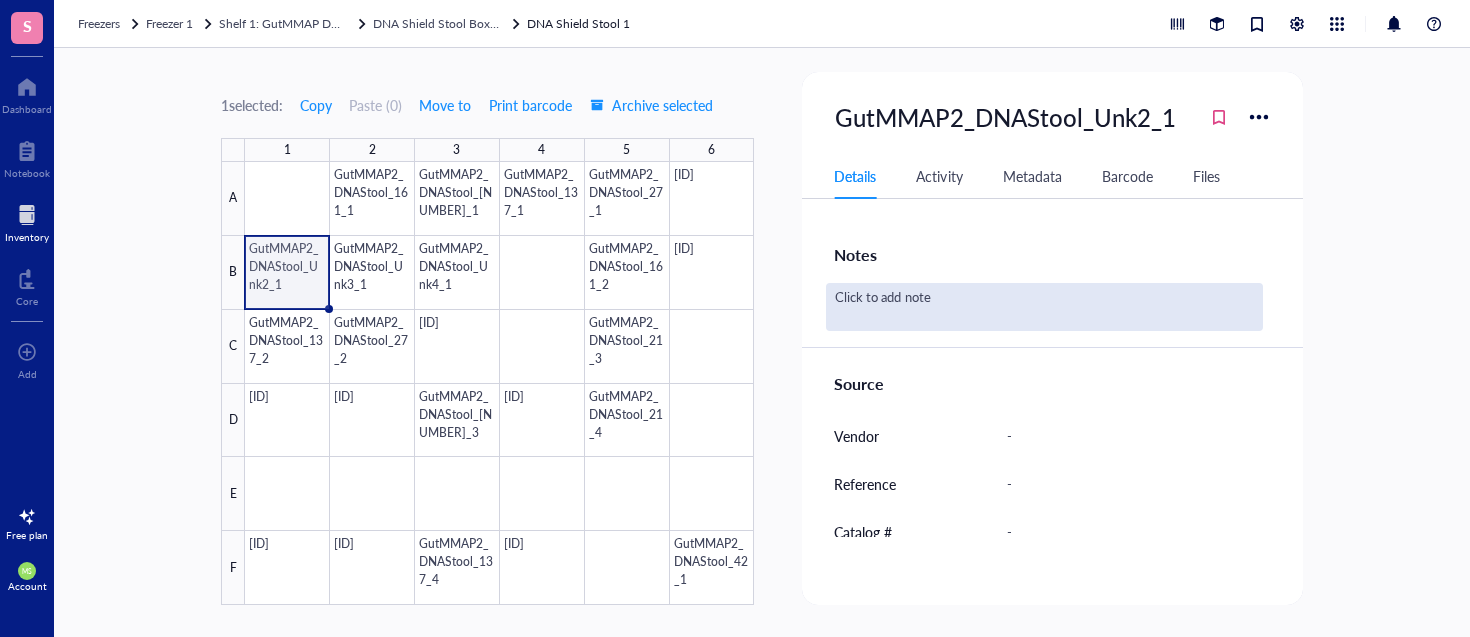 click on "Click to add note" at bounding box center (1044, 307) 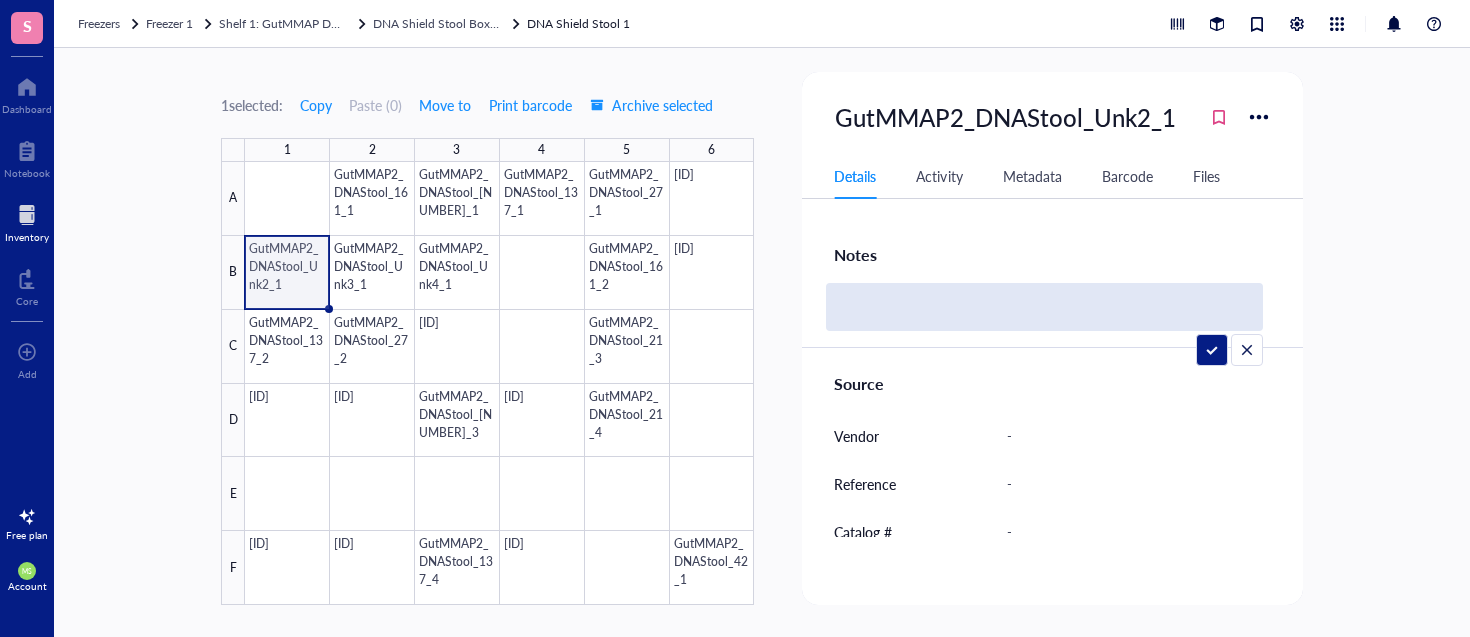 type on "This is diet 1 1st stool for either 161, 242, 137, or 27. The labels were mixed up among these four participants, so it is labeled "Unk" for unknown. It was DNA stabilized at the time of collection." 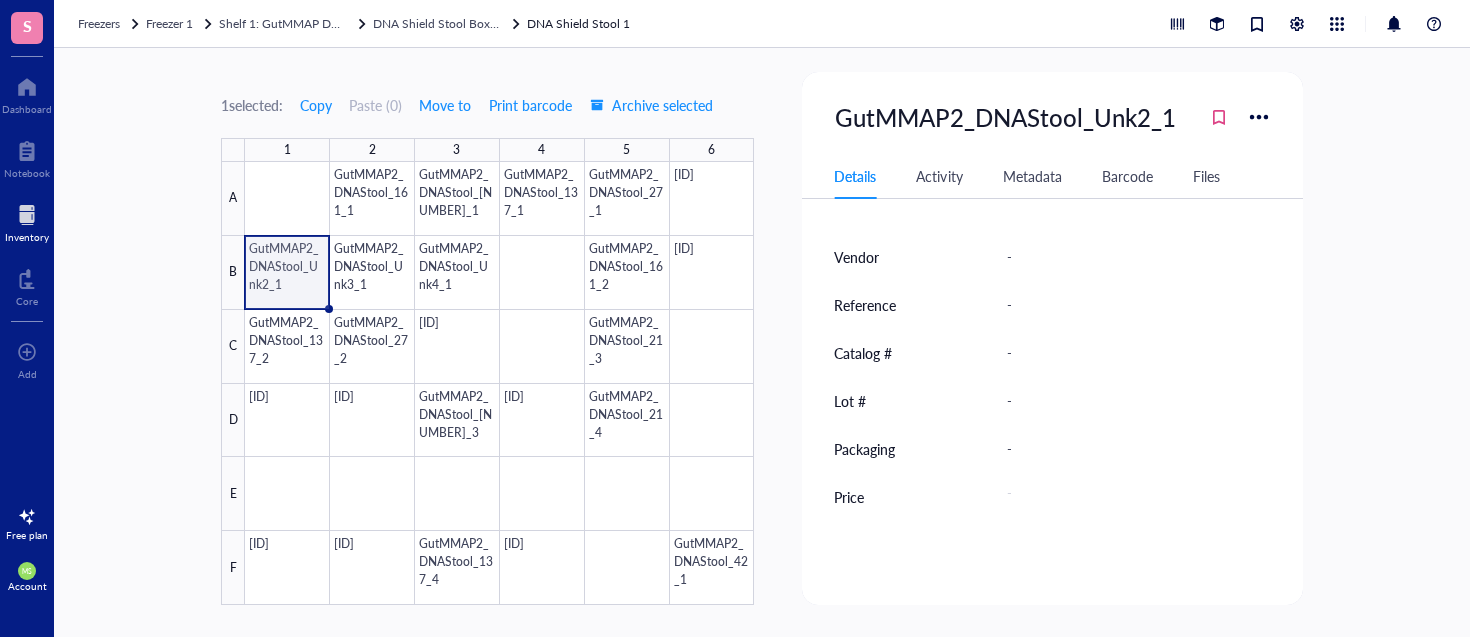 scroll, scrollTop: 648, scrollLeft: 0, axis: vertical 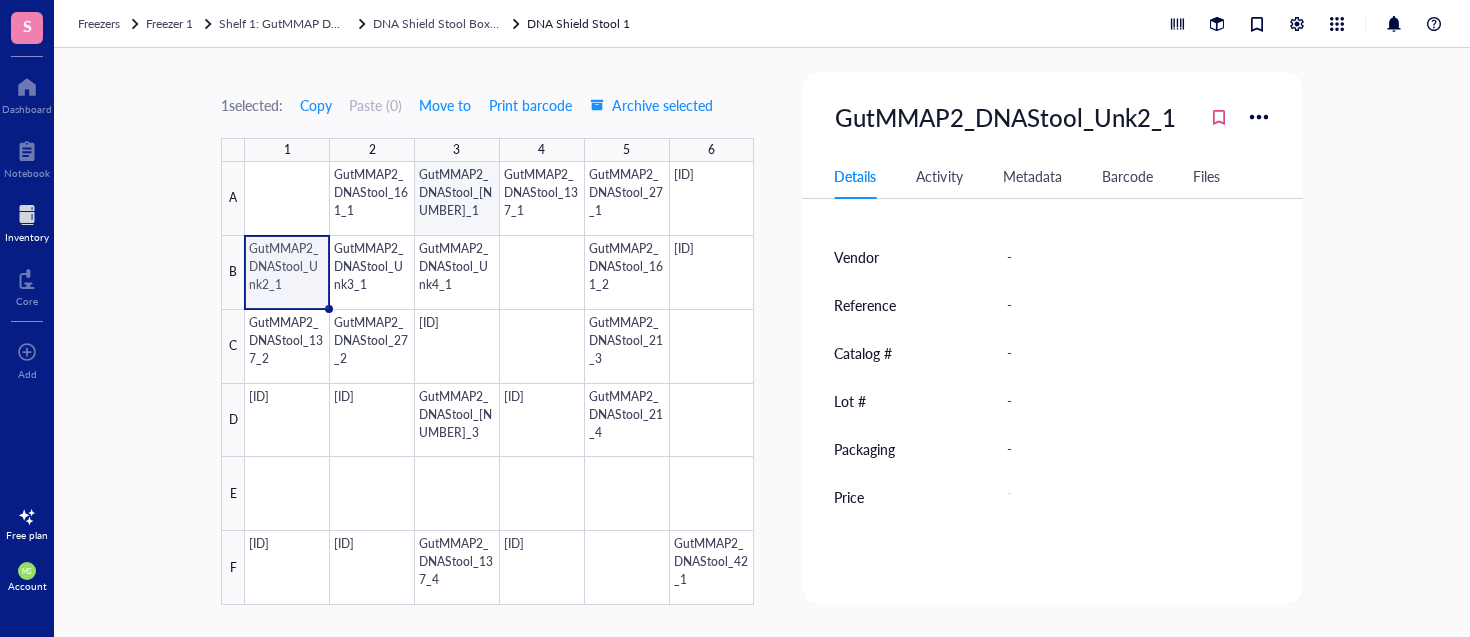 click at bounding box center [499, 383] 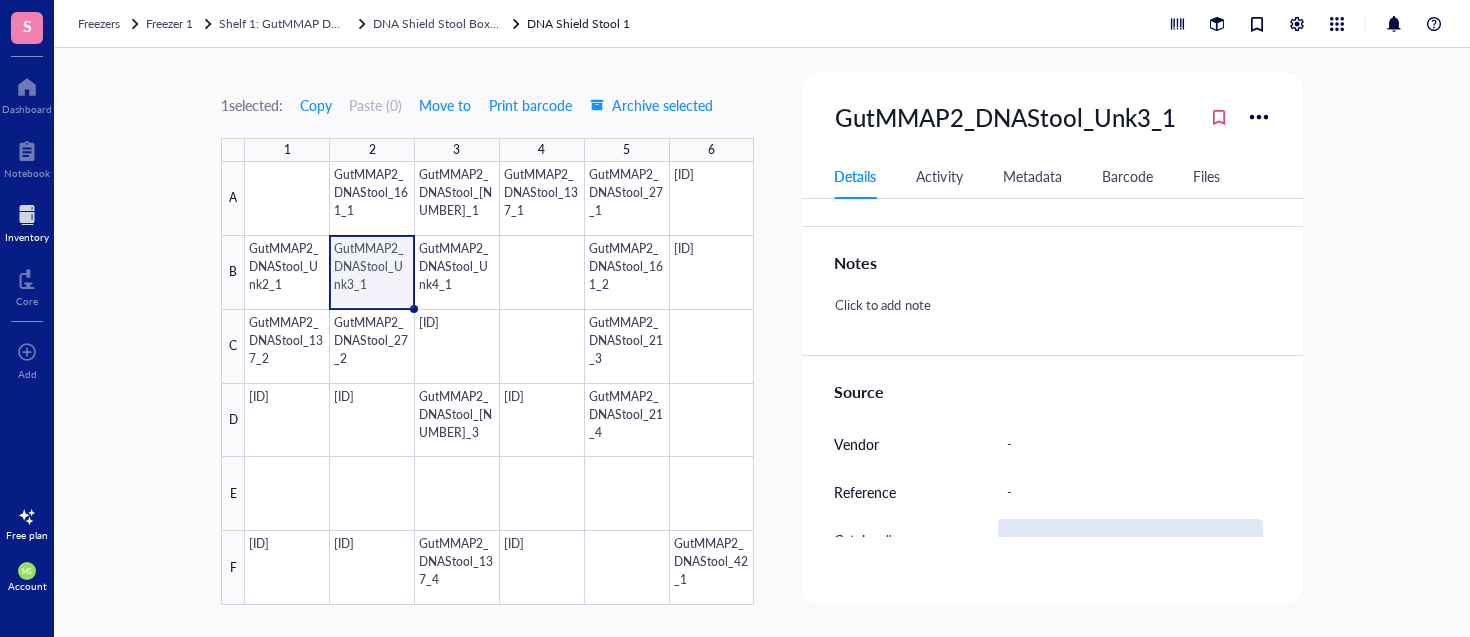 scroll, scrollTop: 394, scrollLeft: 0, axis: vertical 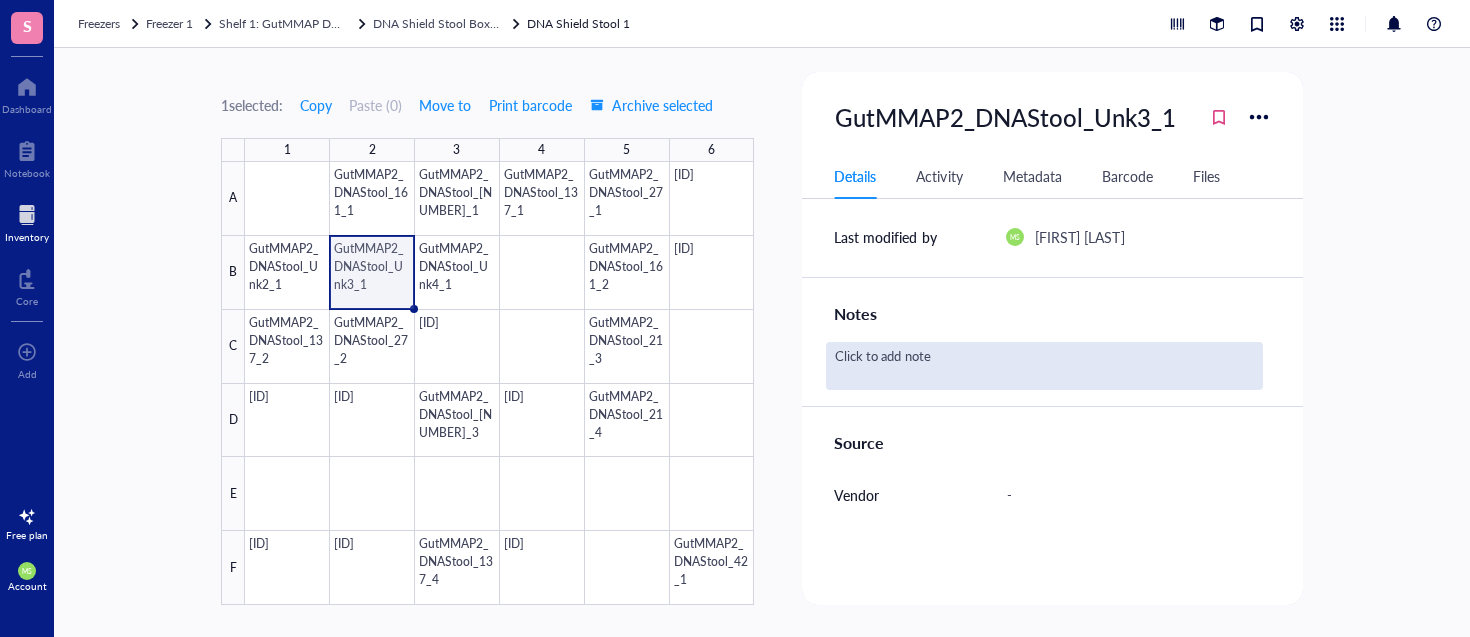 click on "Click to add note" at bounding box center (1044, 366) 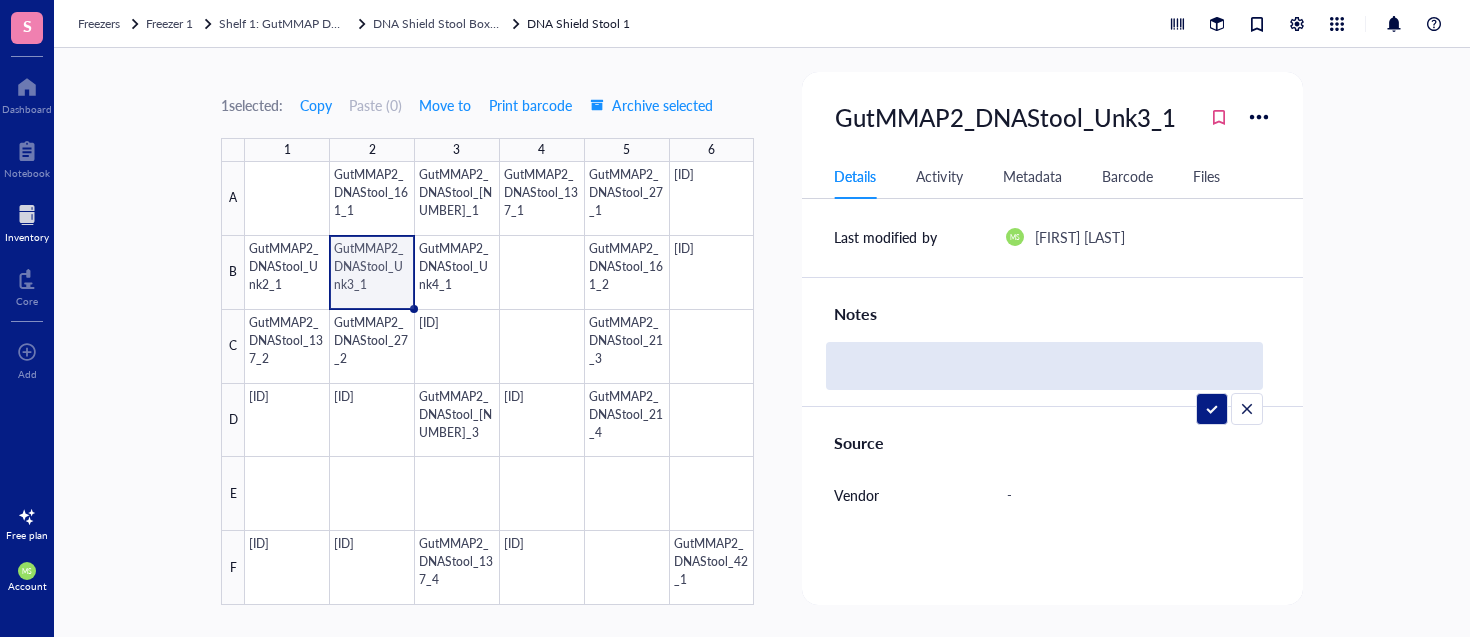 type on "This is diet 1 1st stool for either 161, 242, 137, or 27. The labels were mixed up among these four participants, so it is labeled "Unk" for unknown. It was DNA stabilized at the time of collection." 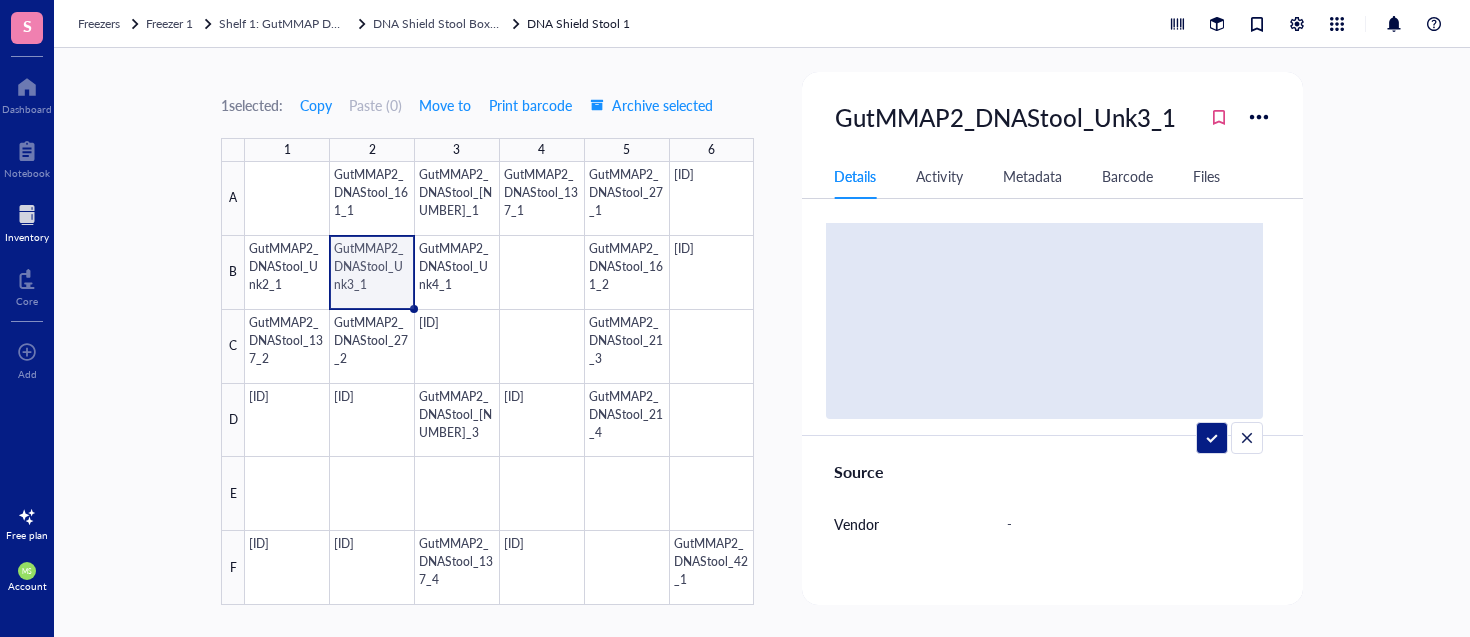 scroll, scrollTop: 631, scrollLeft: 0, axis: vertical 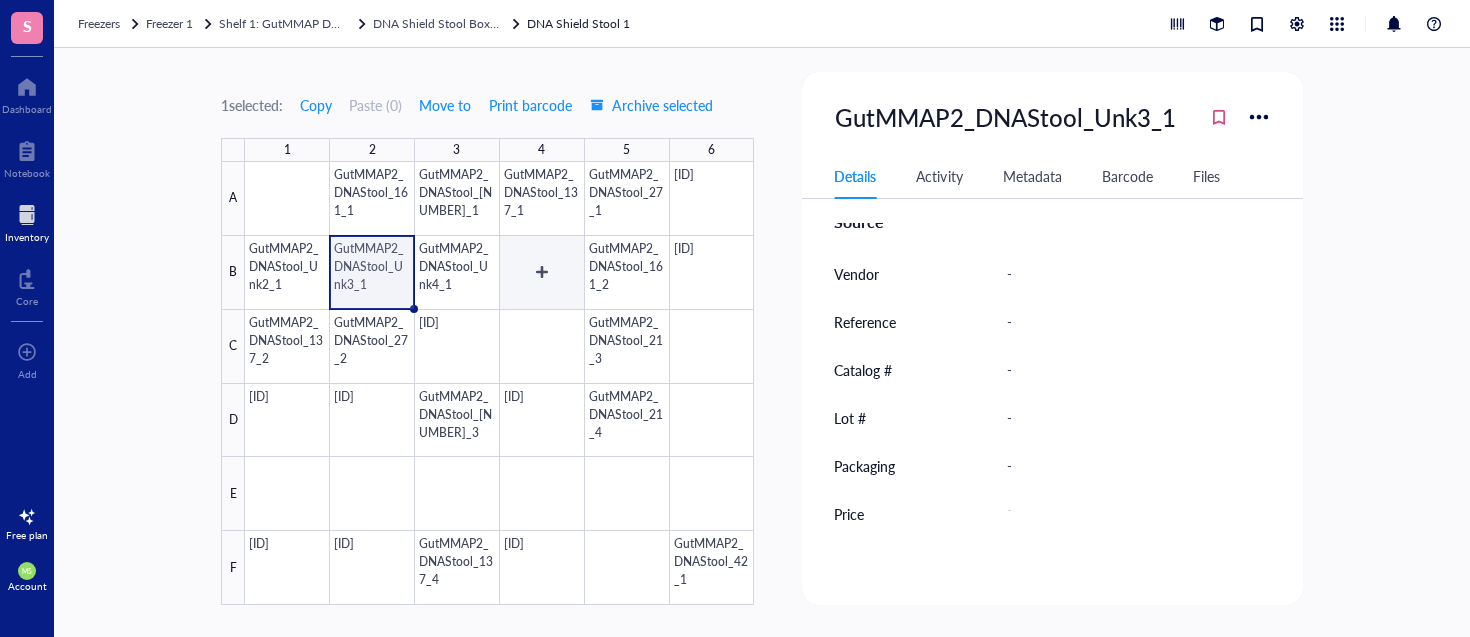 click at bounding box center [499, 383] 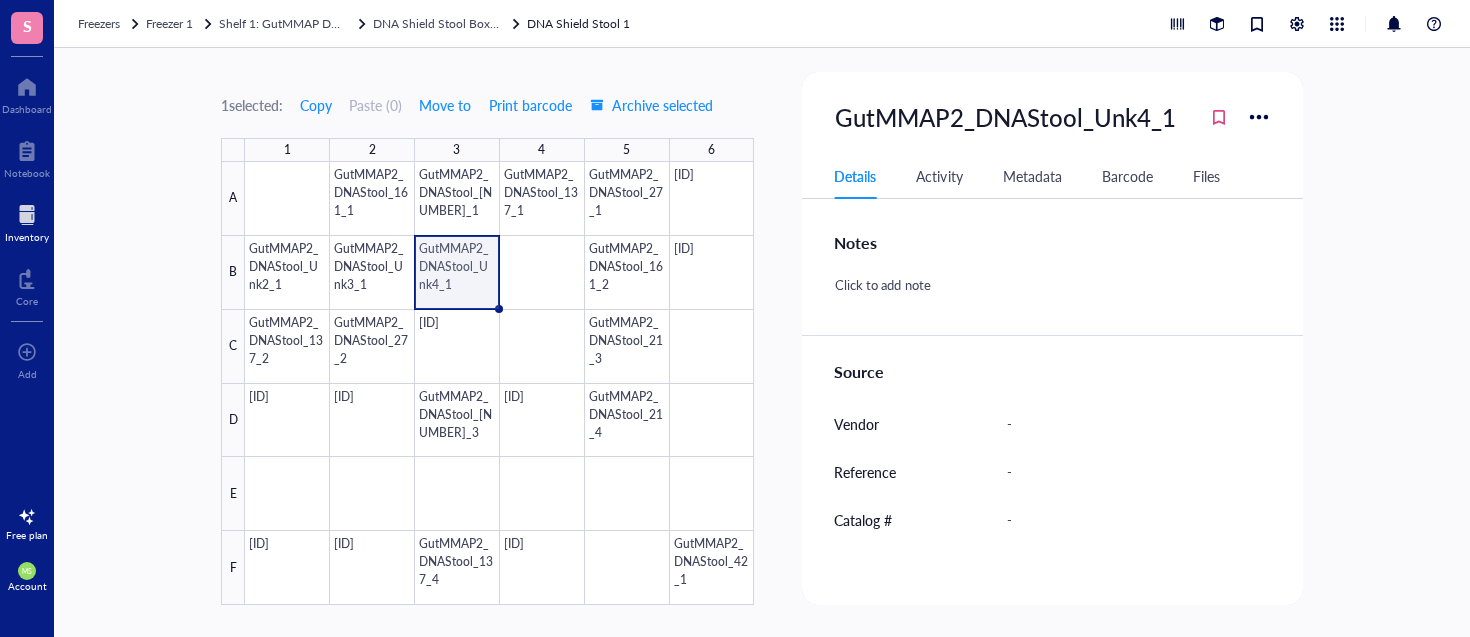 scroll, scrollTop: 467, scrollLeft: 0, axis: vertical 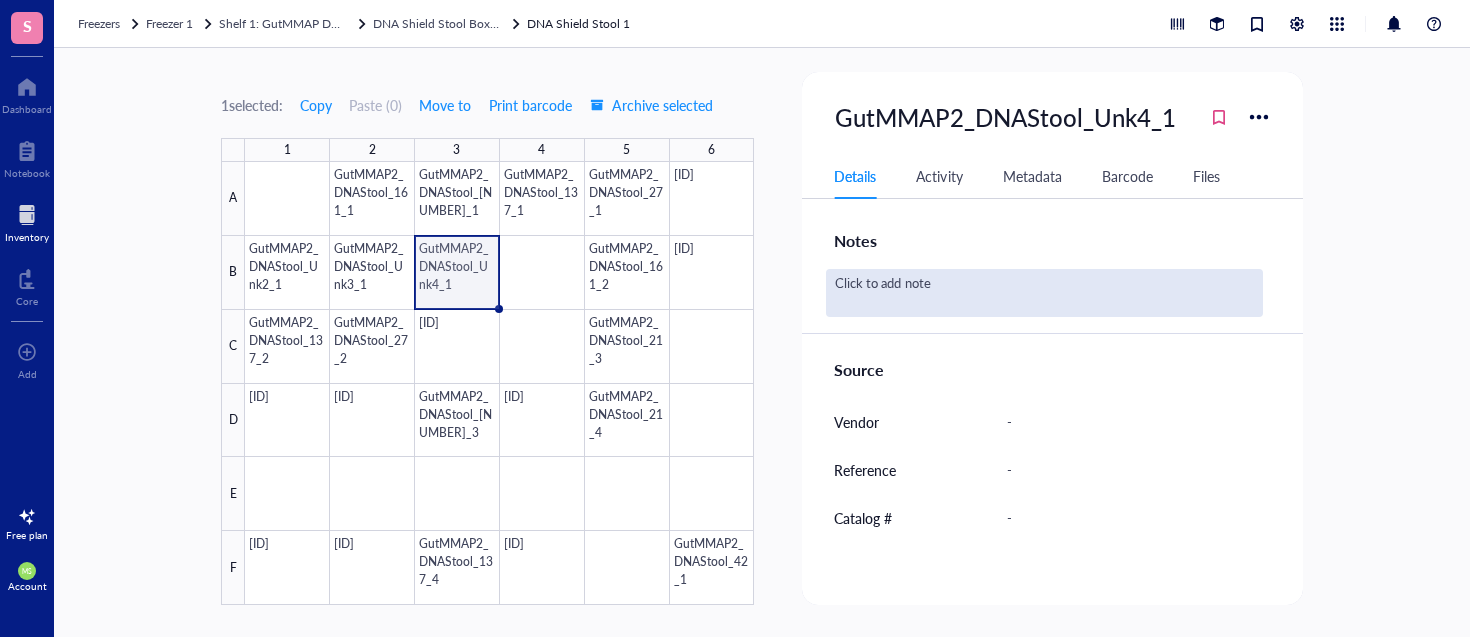 click on "Click to add note" at bounding box center (1044, 293) 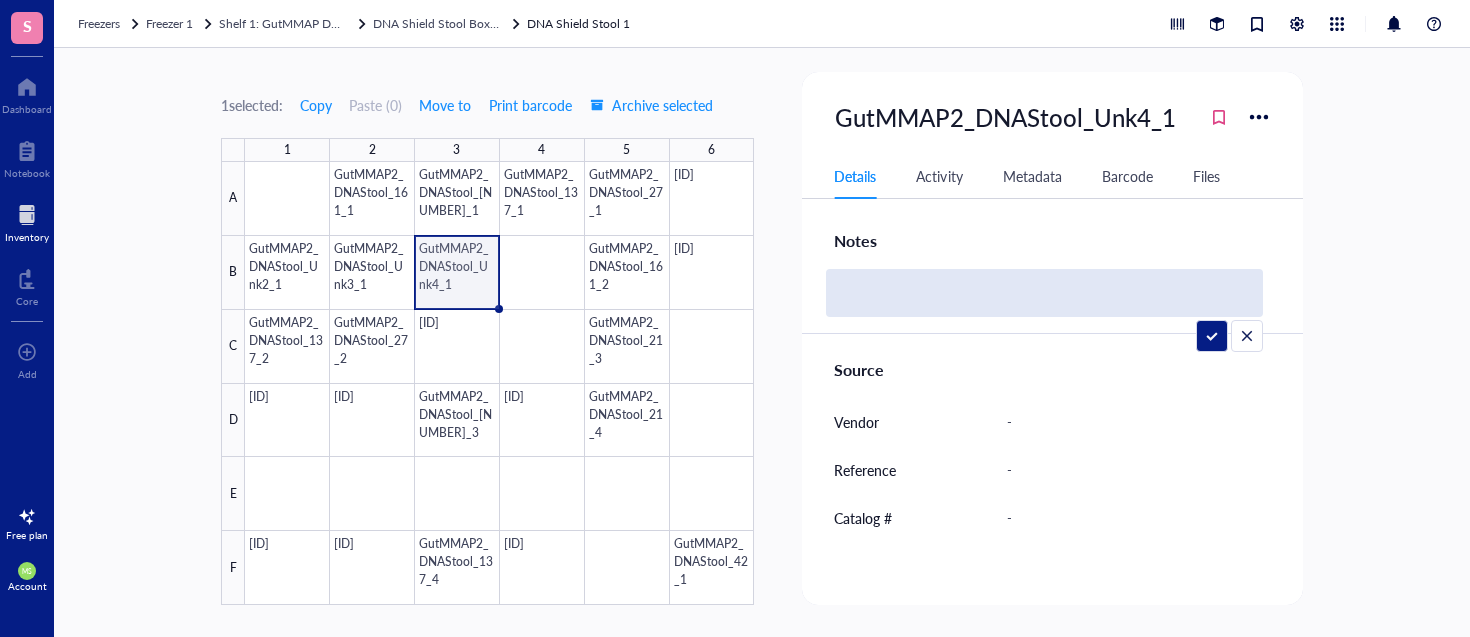 type on "This is diet 1 1st stool for either 161, 242, 137, or 27. The labels were mixed up among these four participants, so it is labeled "Unk" for unknown. It was DNA stabilized at the time of collection." 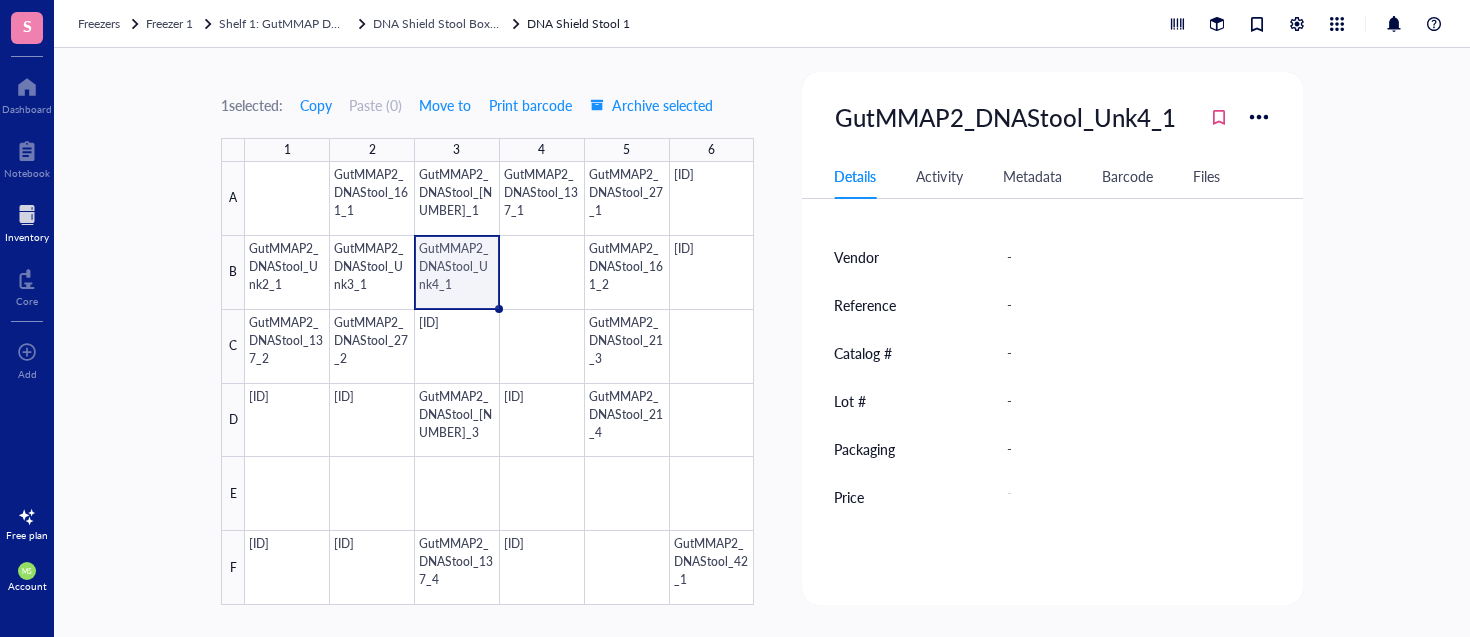 scroll, scrollTop: 648, scrollLeft: 0, axis: vertical 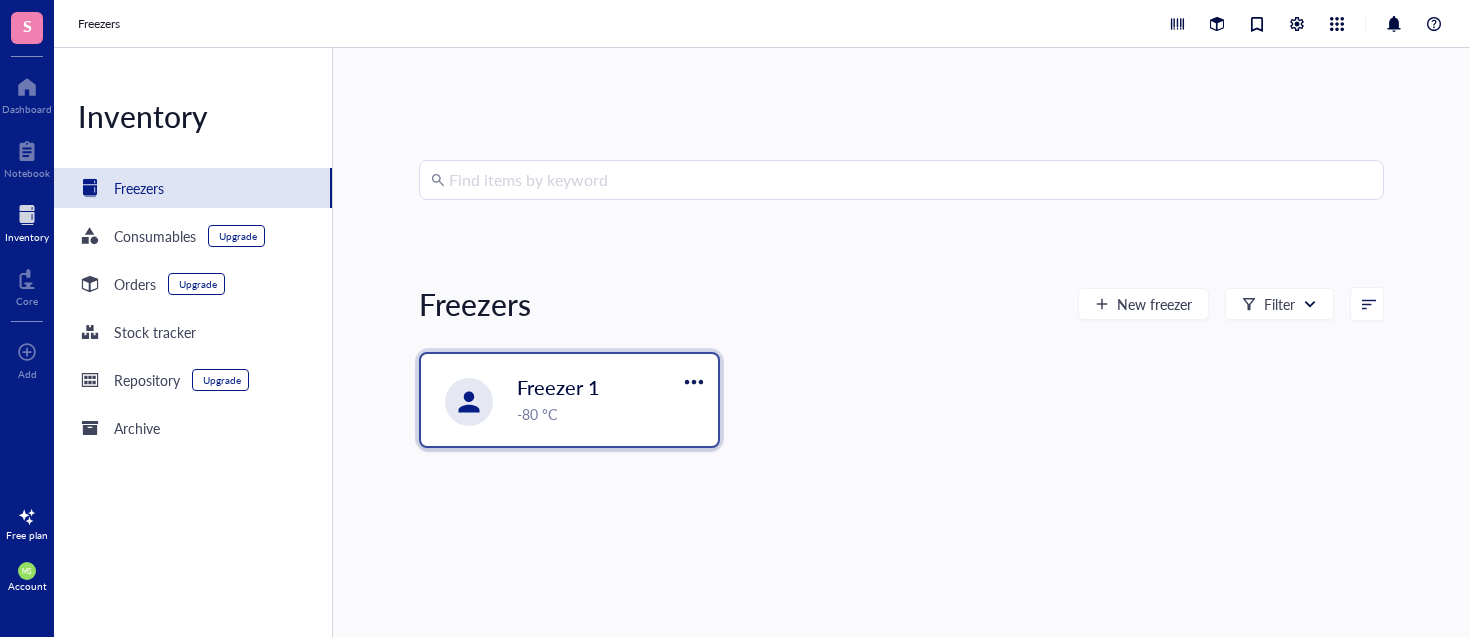 click on "Freezer 1" at bounding box center [558, 387] 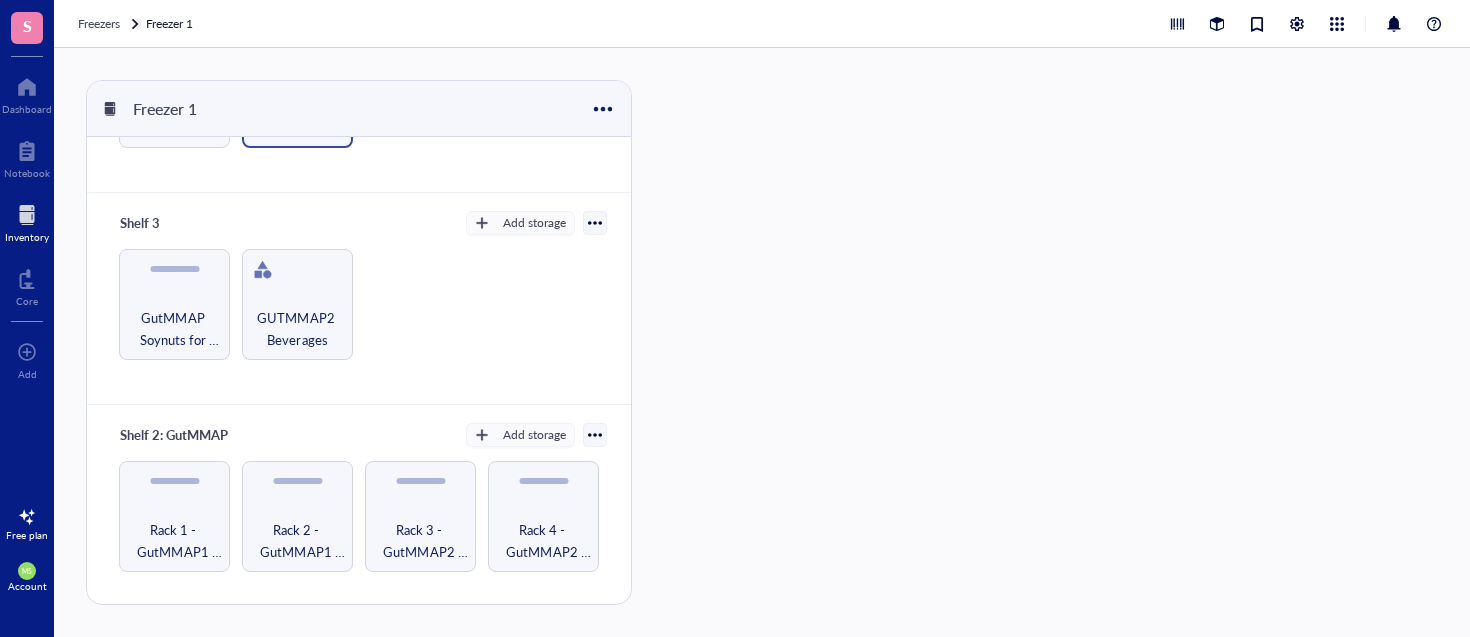 scroll, scrollTop: 424, scrollLeft: 0, axis: vertical 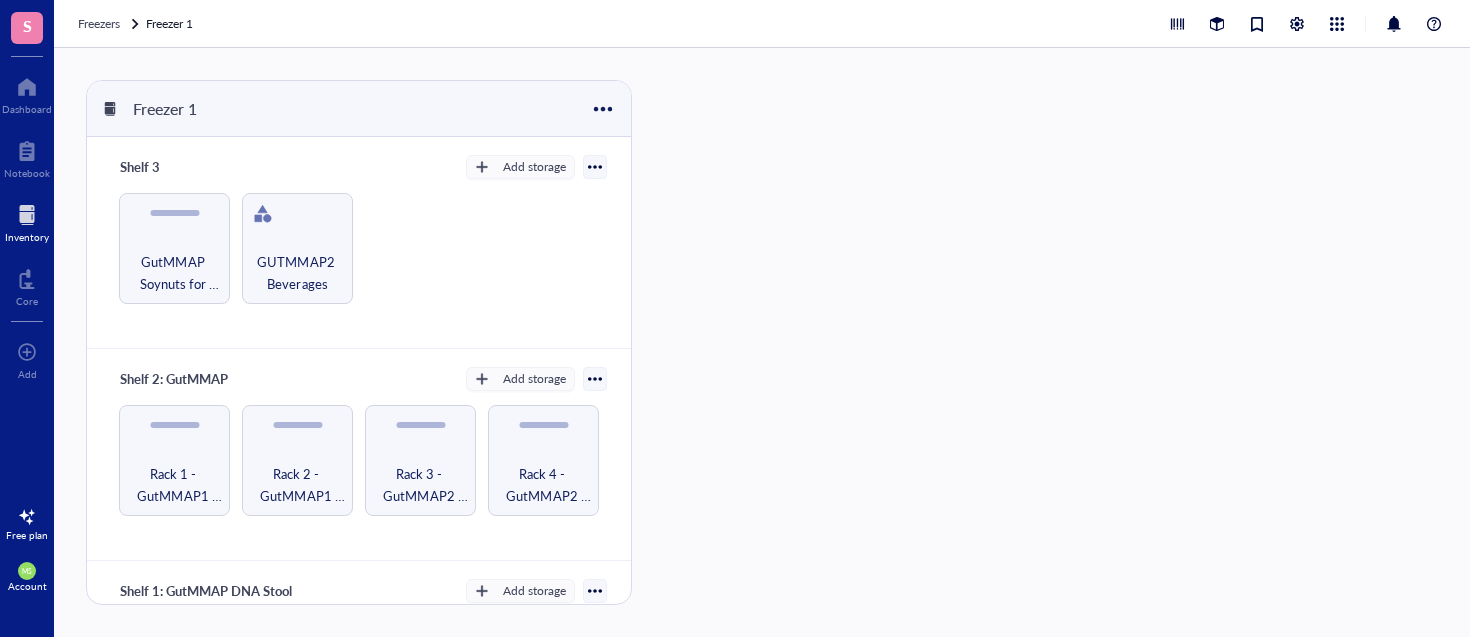 click at bounding box center [595, 379] 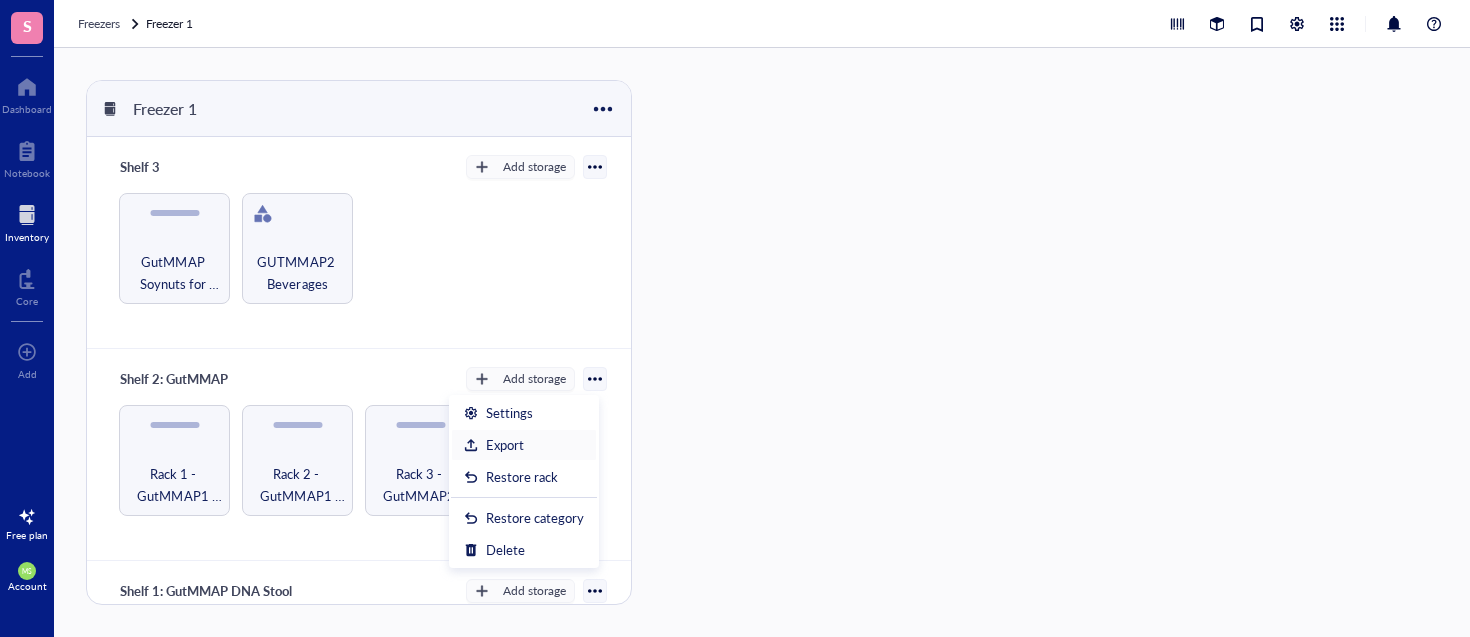 click on "Export" at bounding box center [524, 445] 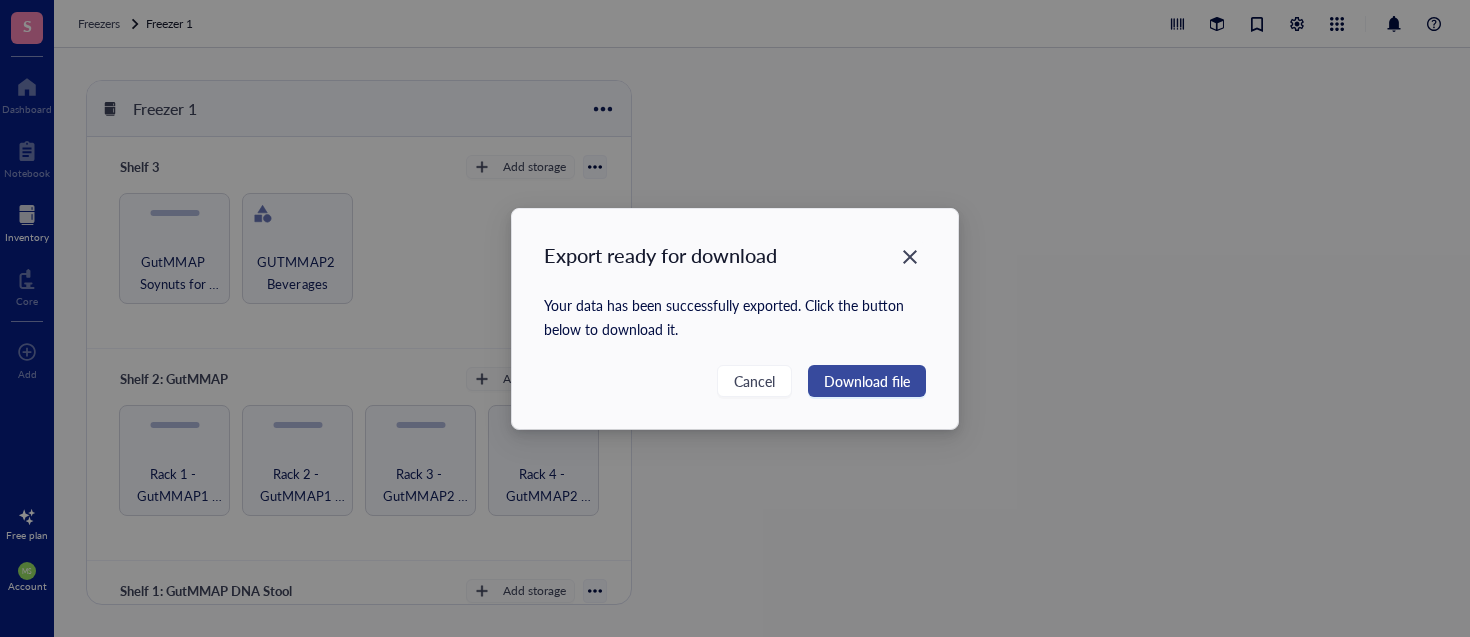 click on "Download file" at bounding box center (867, 381) 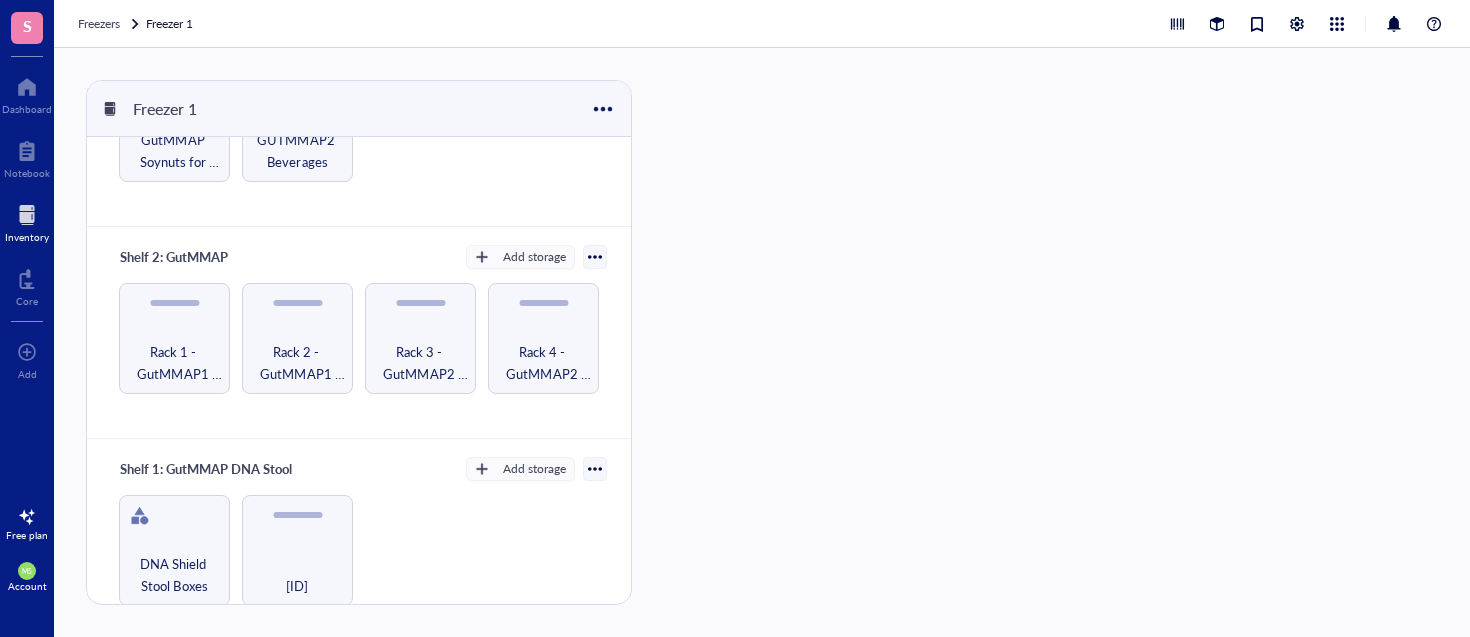 scroll, scrollTop: 577, scrollLeft: 0, axis: vertical 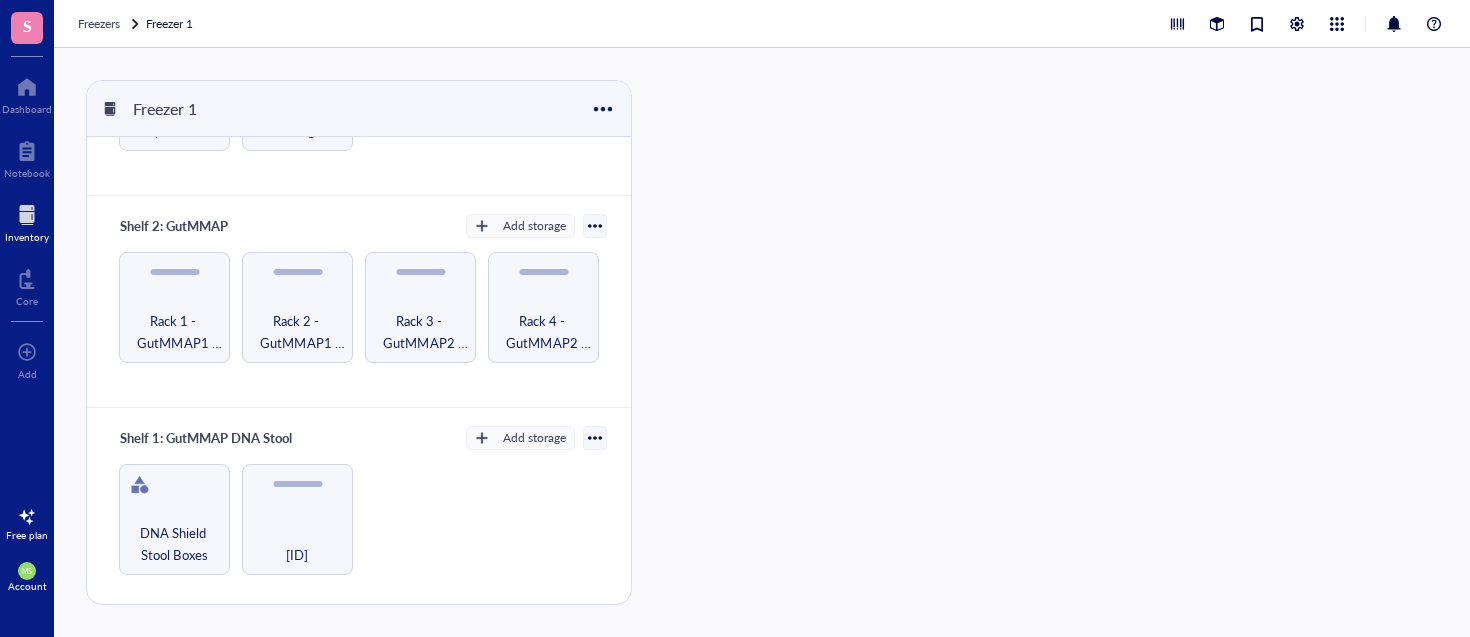 click at bounding box center (595, 438) 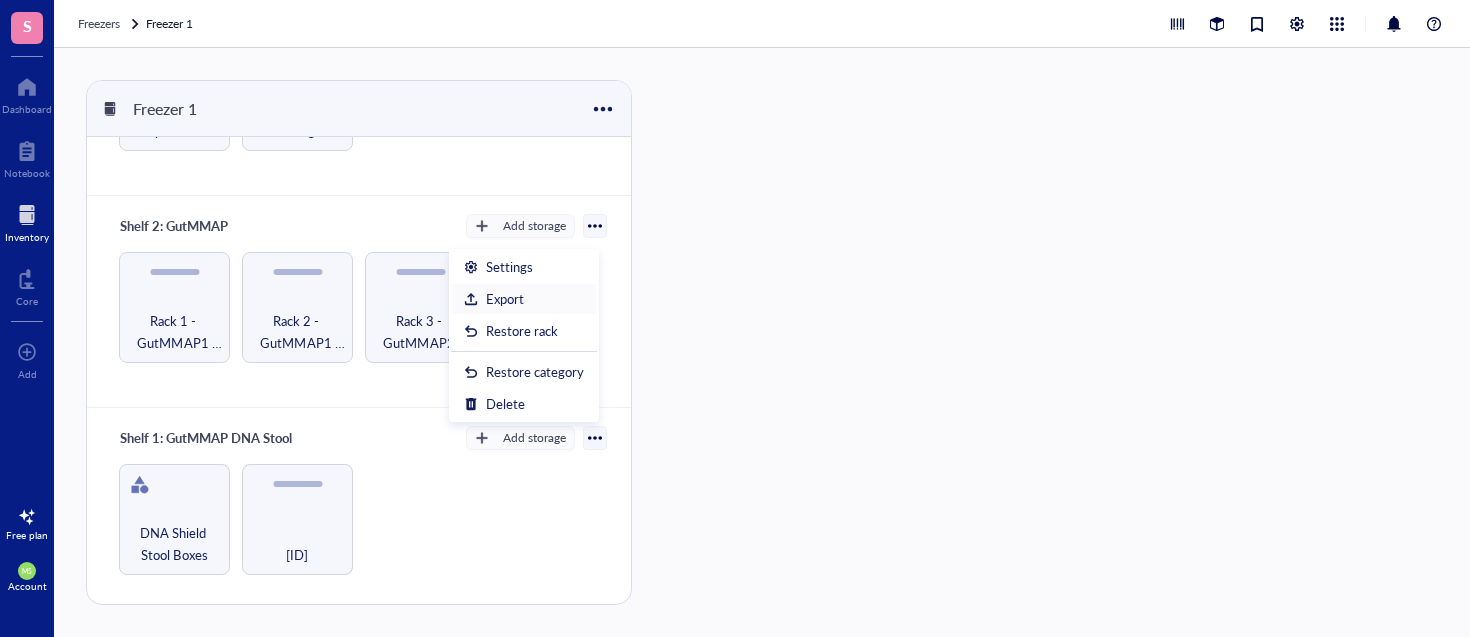 click on "Export" at bounding box center (505, 299) 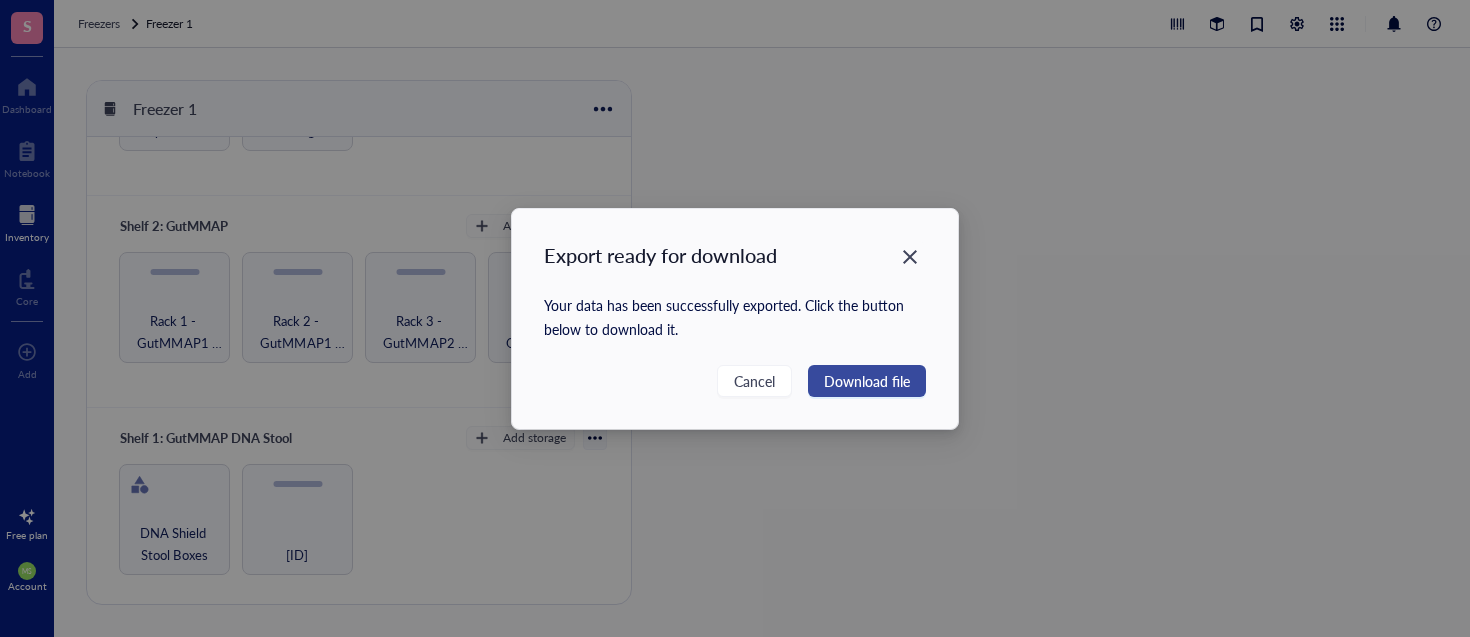 click on "Download file" at bounding box center [867, 381] 